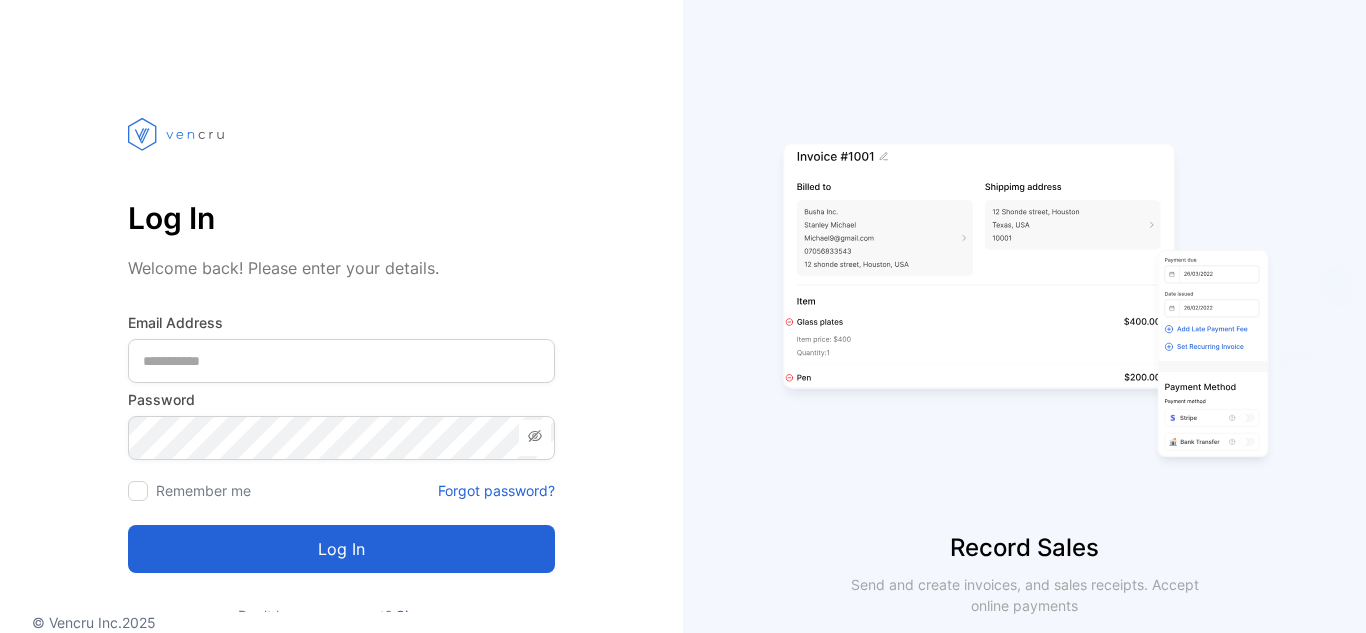 scroll, scrollTop: 0, scrollLeft: 0, axis: both 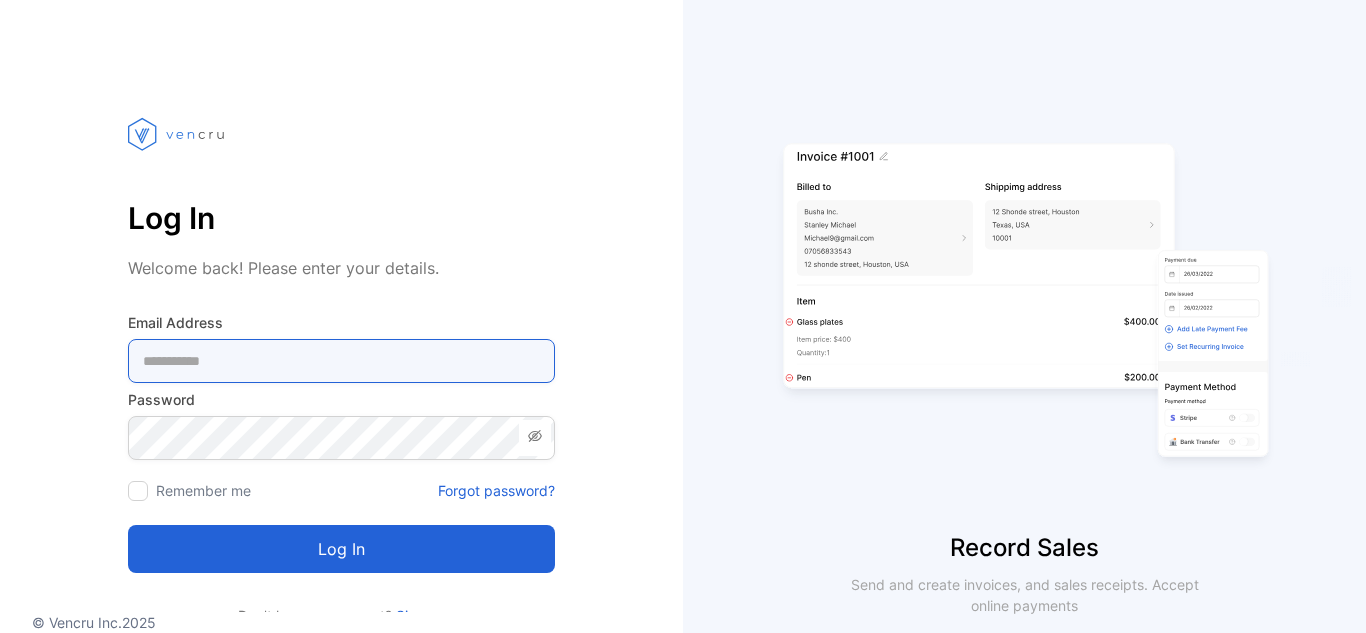 click at bounding box center (341, 361) 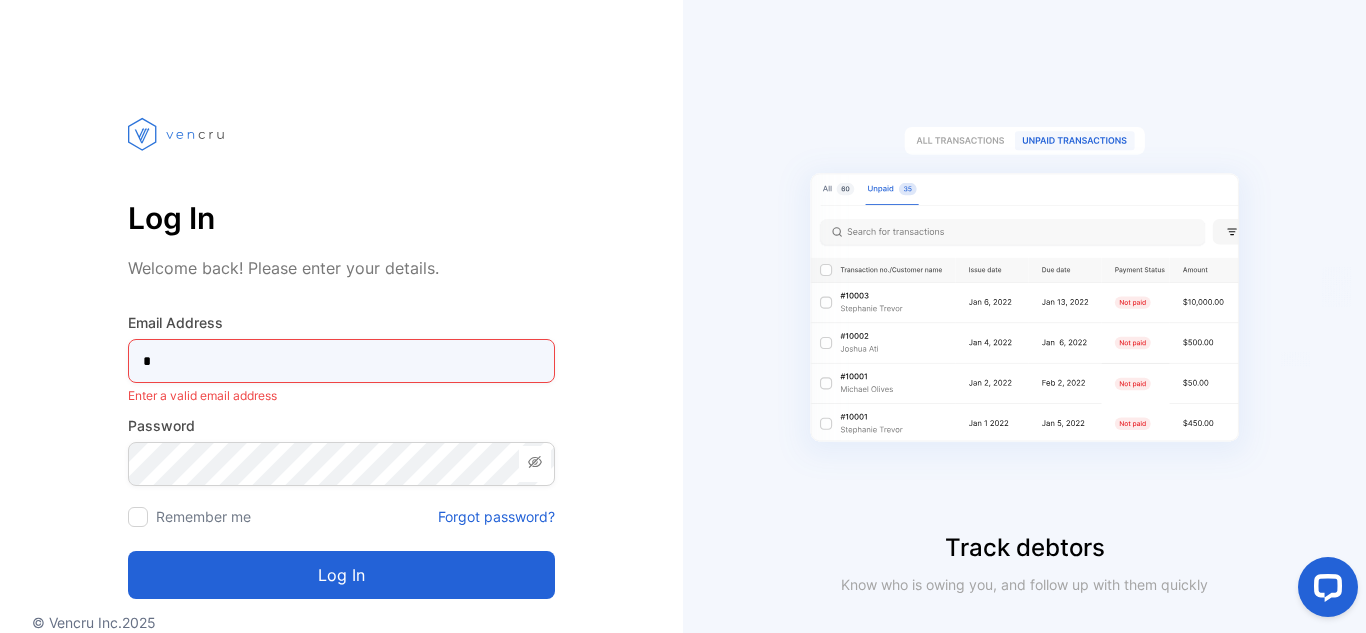 scroll, scrollTop: 0, scrollLeft: 0, axis: both 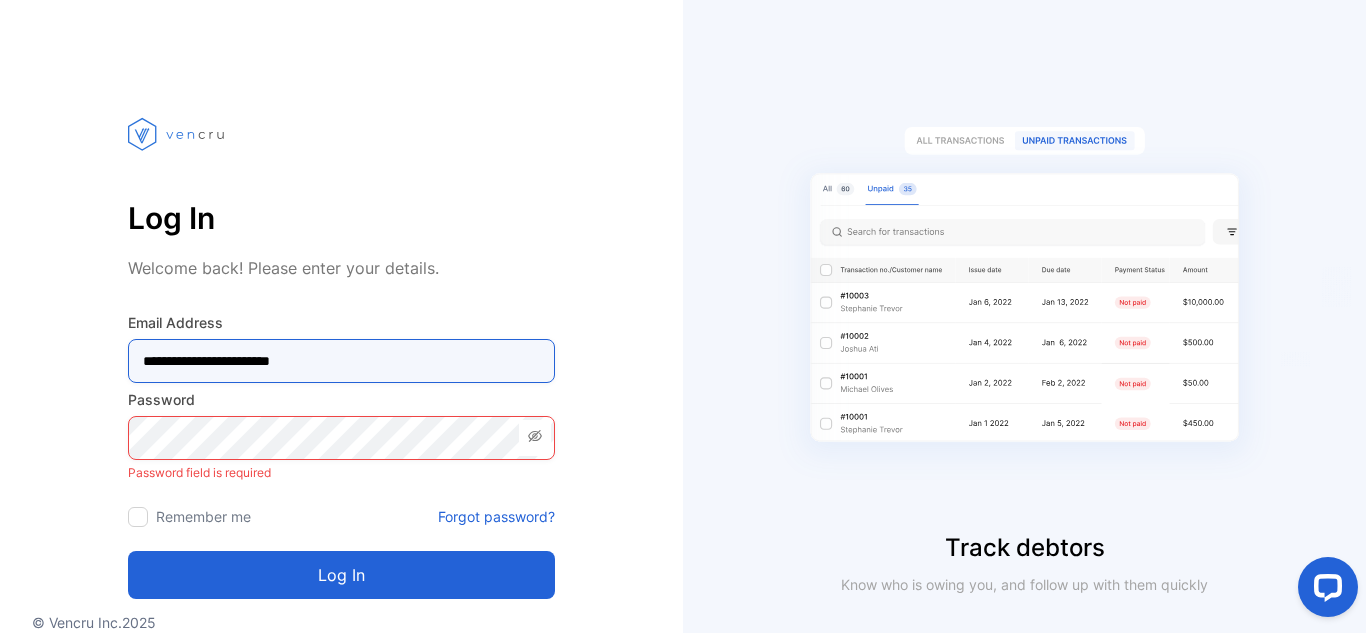 type on "**********" 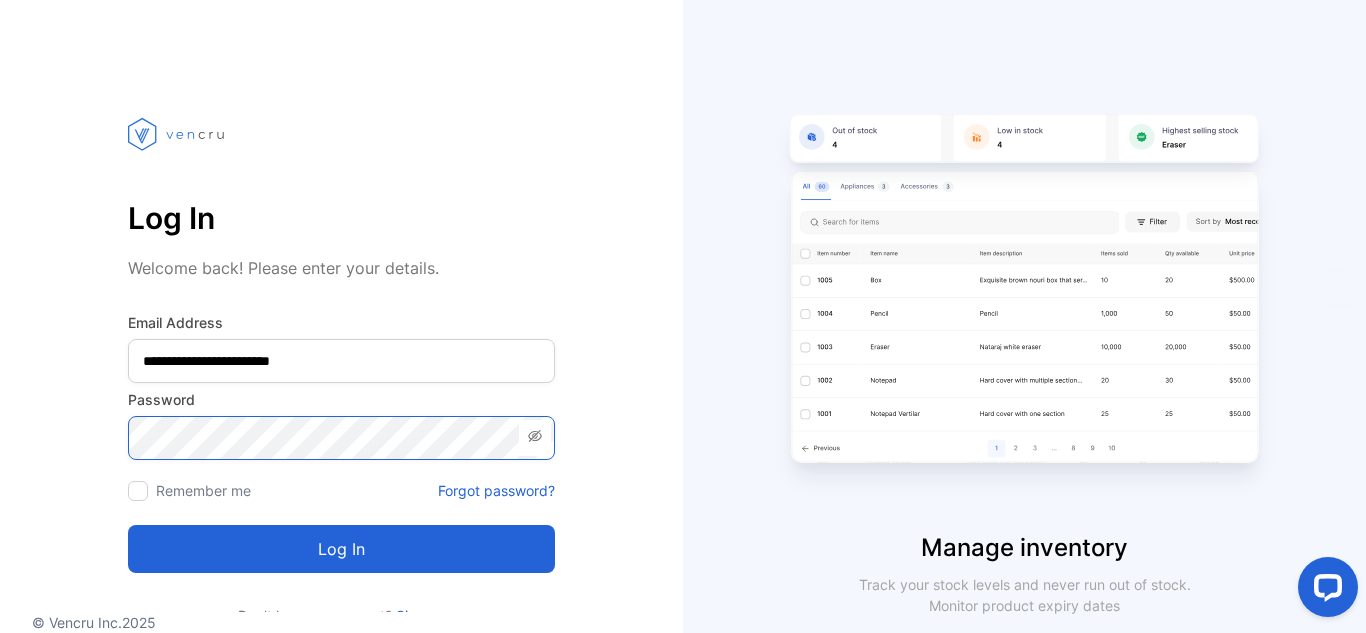click on "Log in" at bounding box center [341, 549] 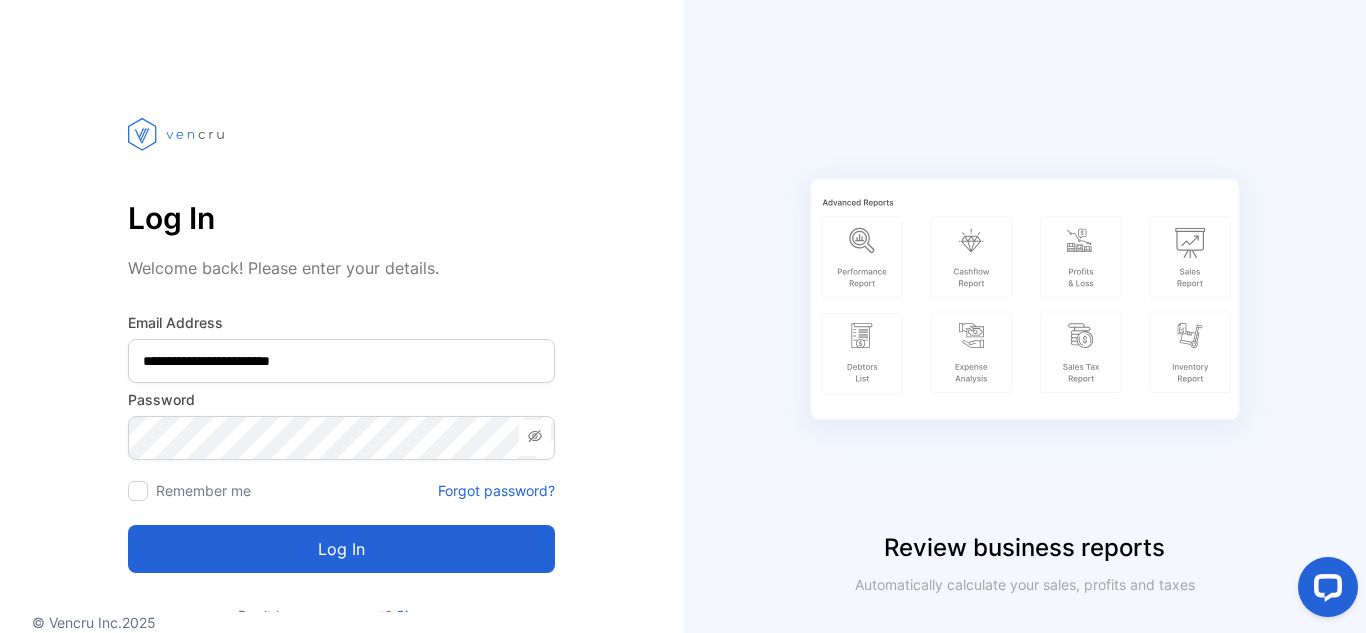 click at bounding box center [138, 491] 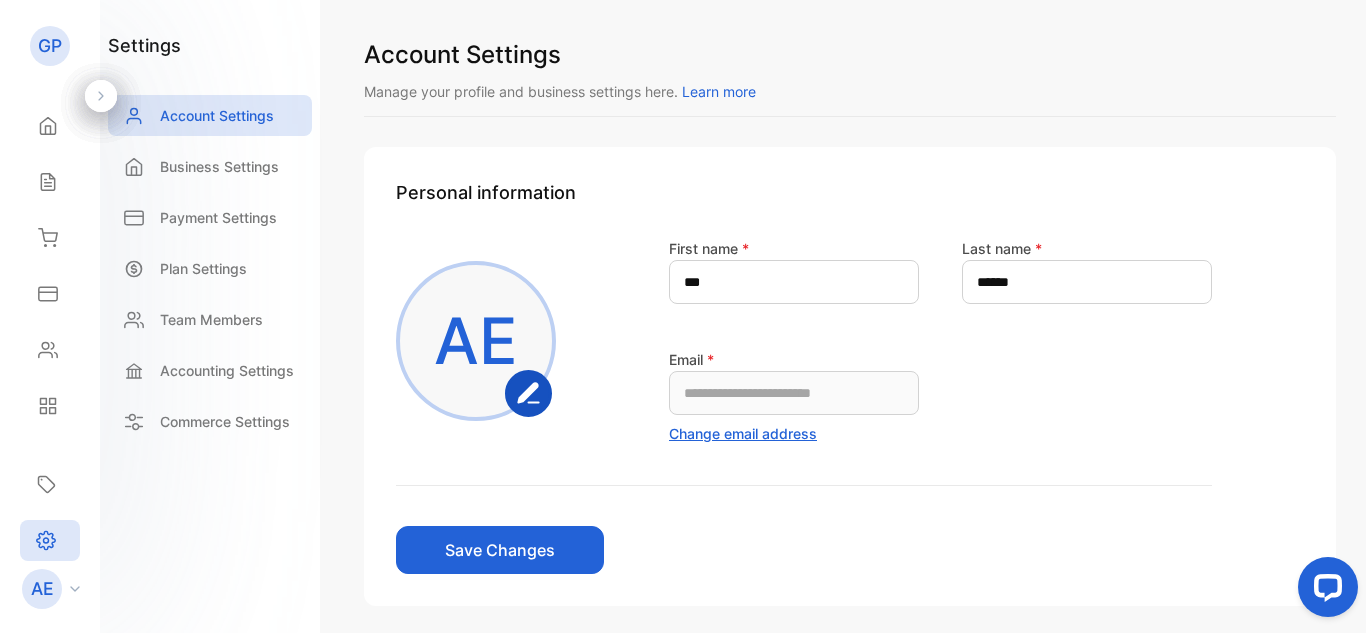 click on "Change email address" at bounding box center [743, 433] 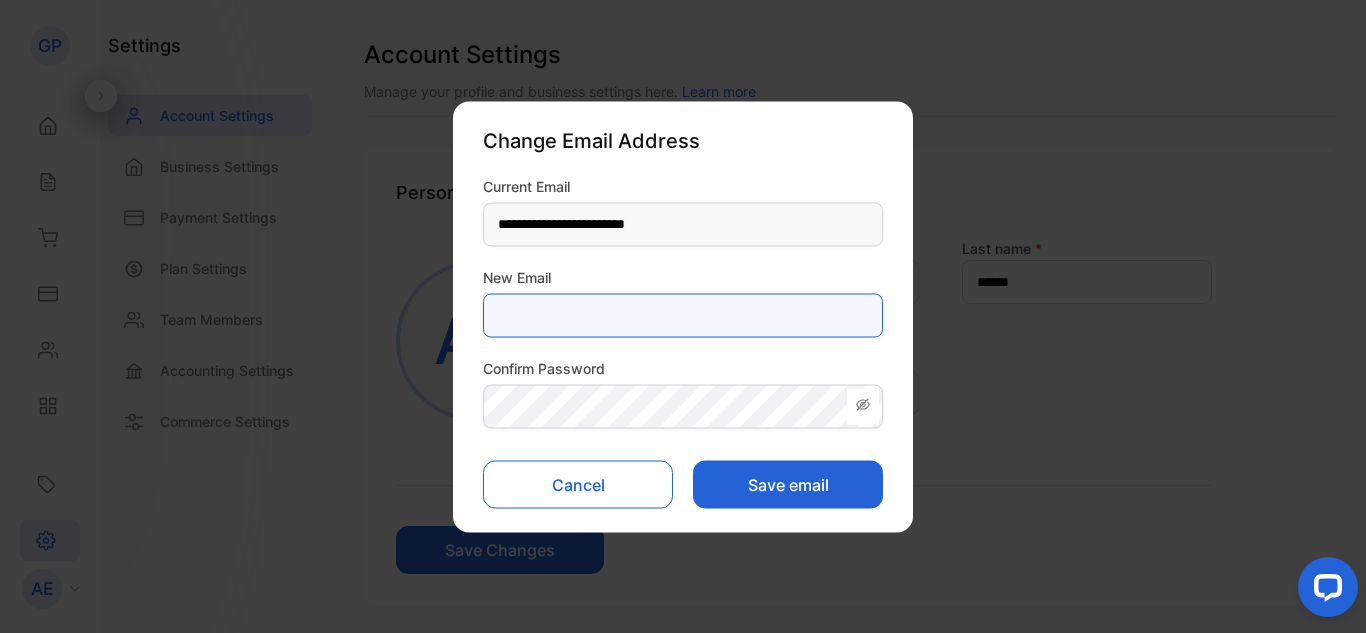 type 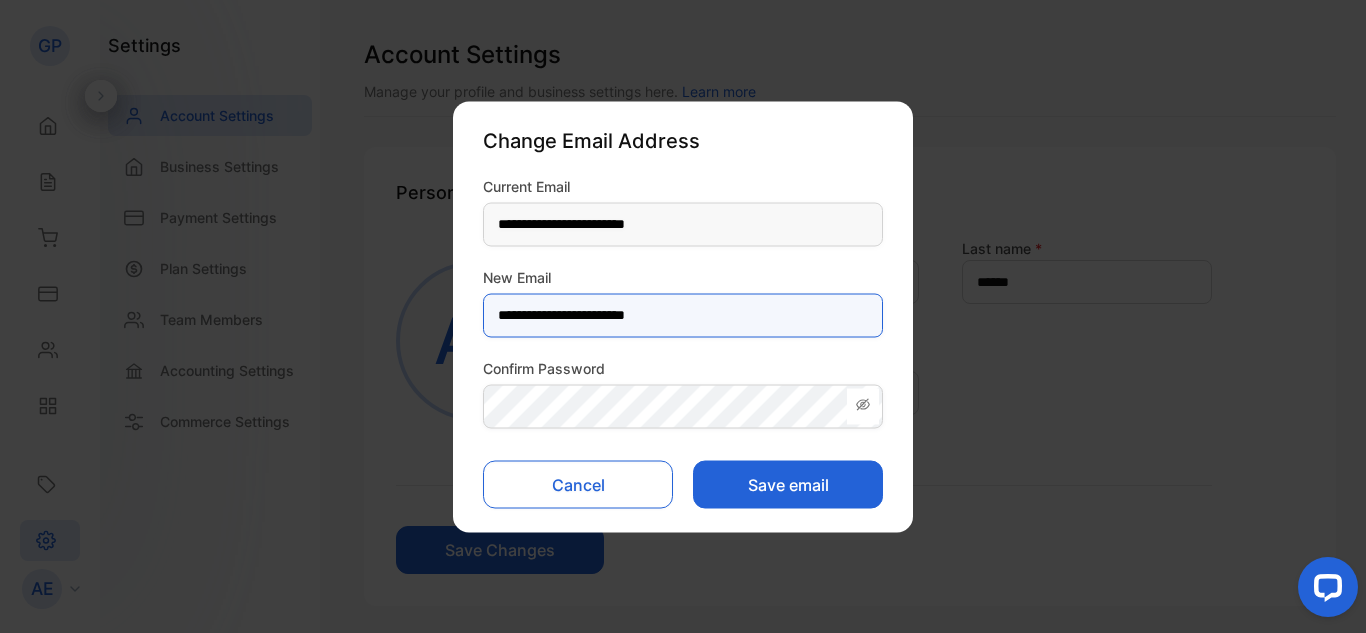 drag, startPoint x: 695, startPoint y: 320, endPoint x: 498, endPoint y: 306, distance: 197.49684 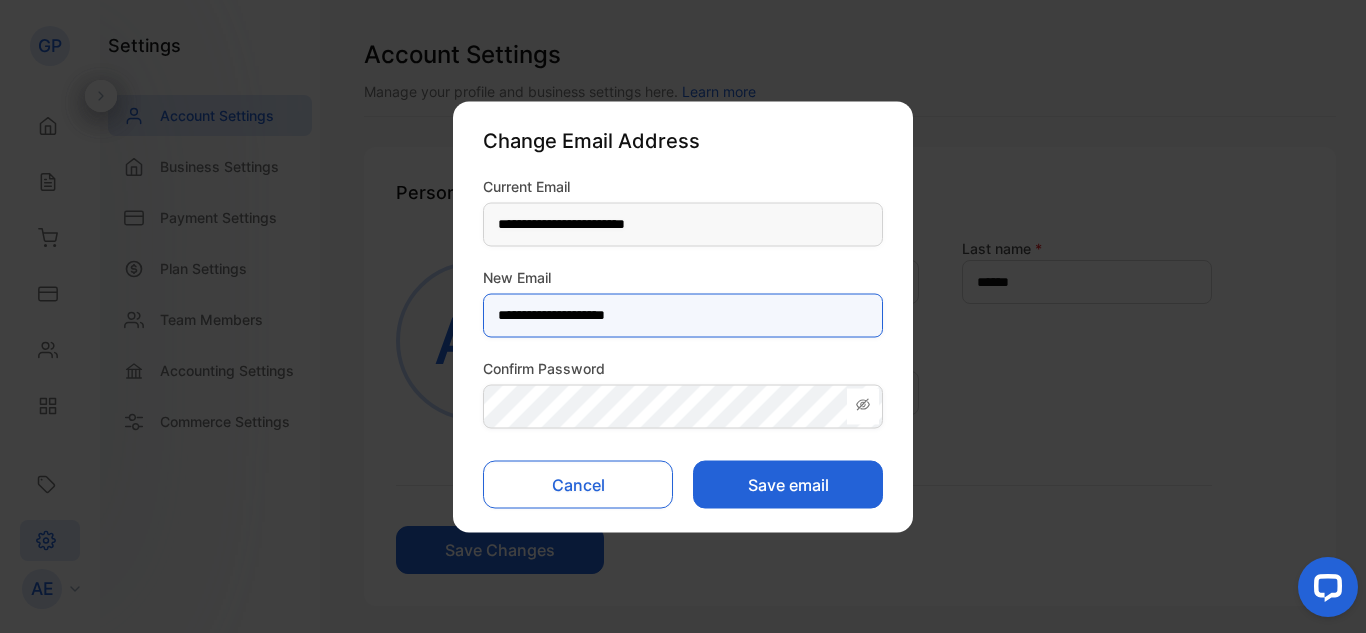 type on "**********" 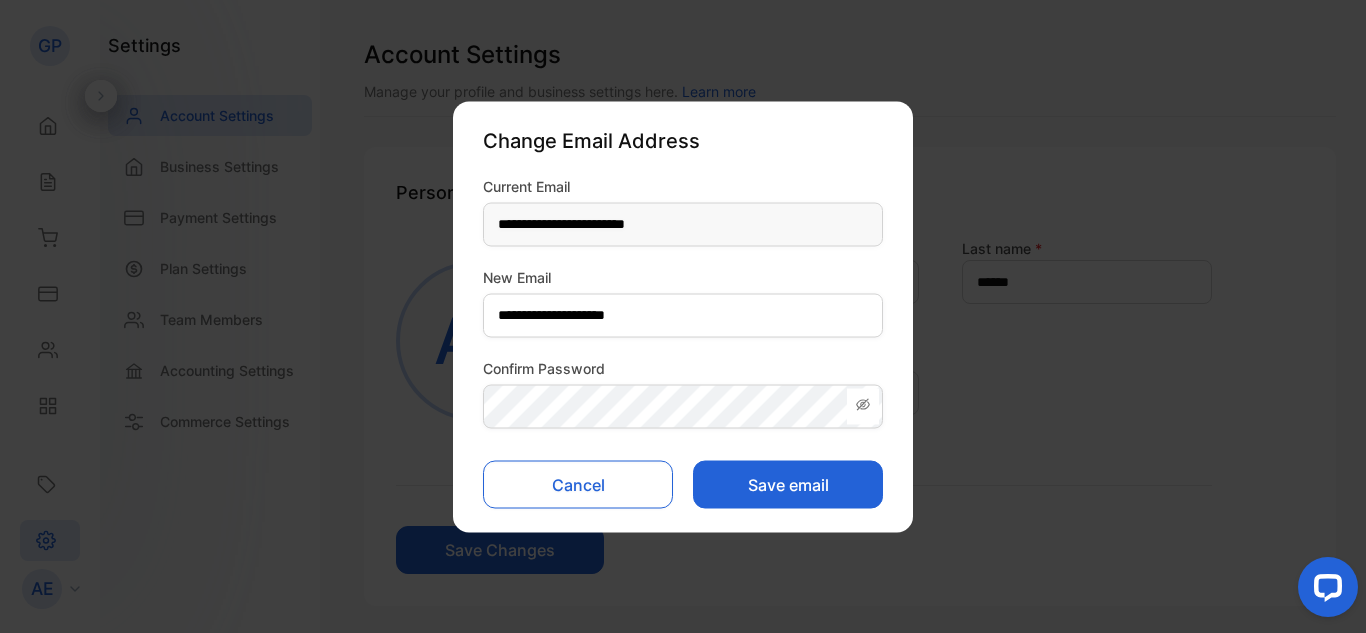 click 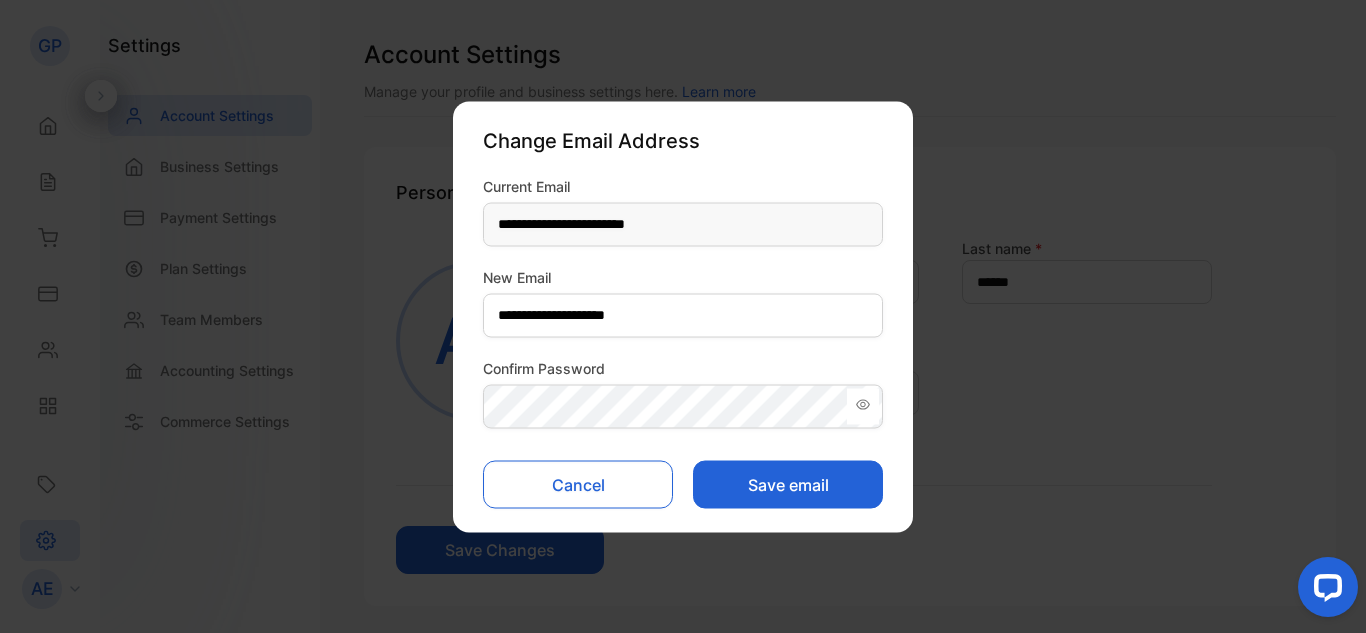 click on "Save email" at bounding box center (788, 484) 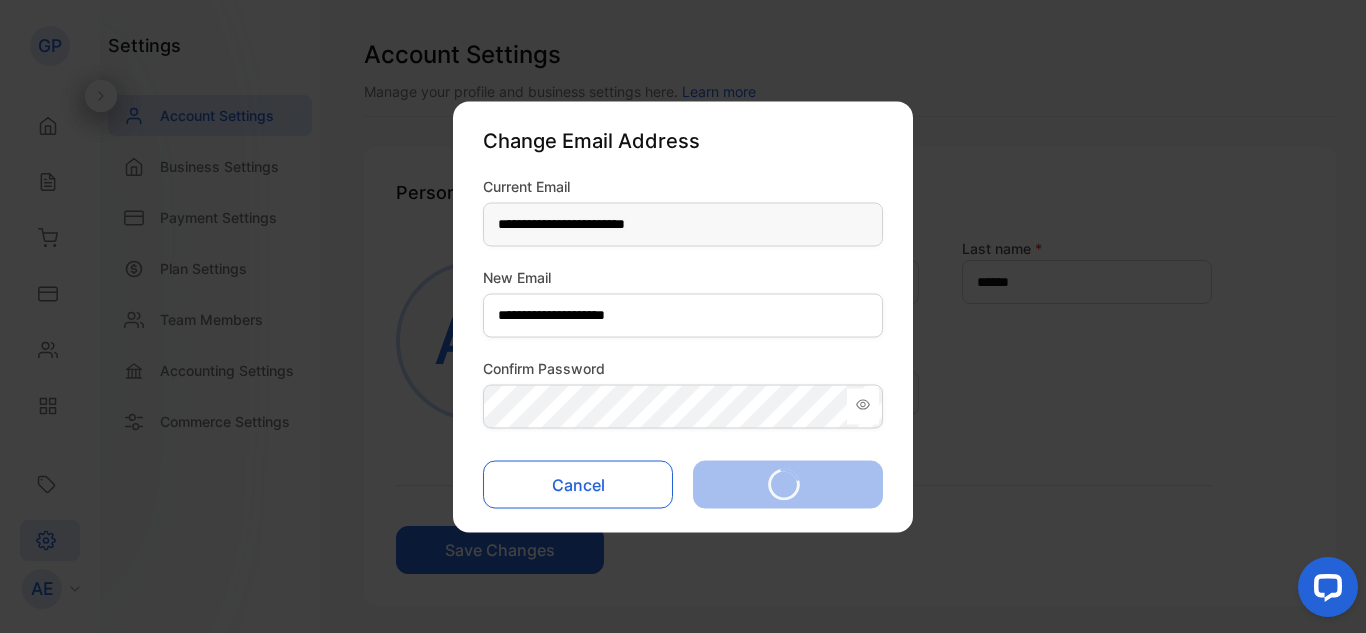type on "**********" 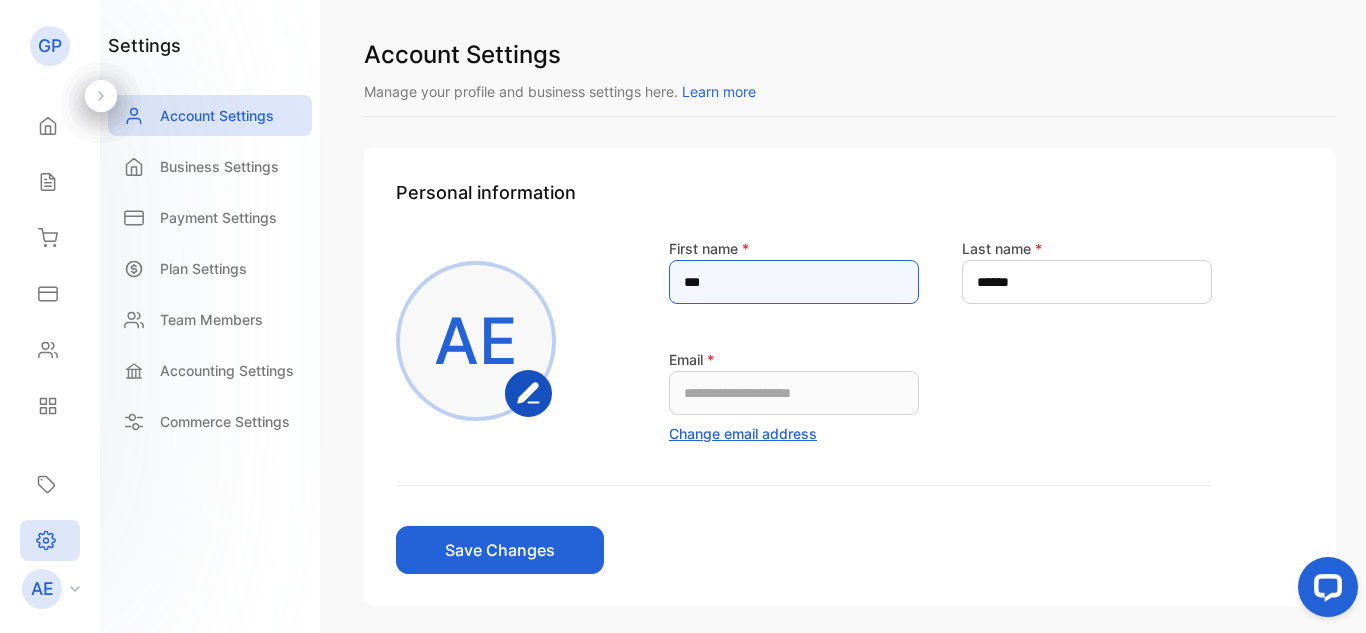 drag, startPoint x: 709, startPoint y: 285, endPoint x: 685, endPoint y: 283, distance: 24.083189 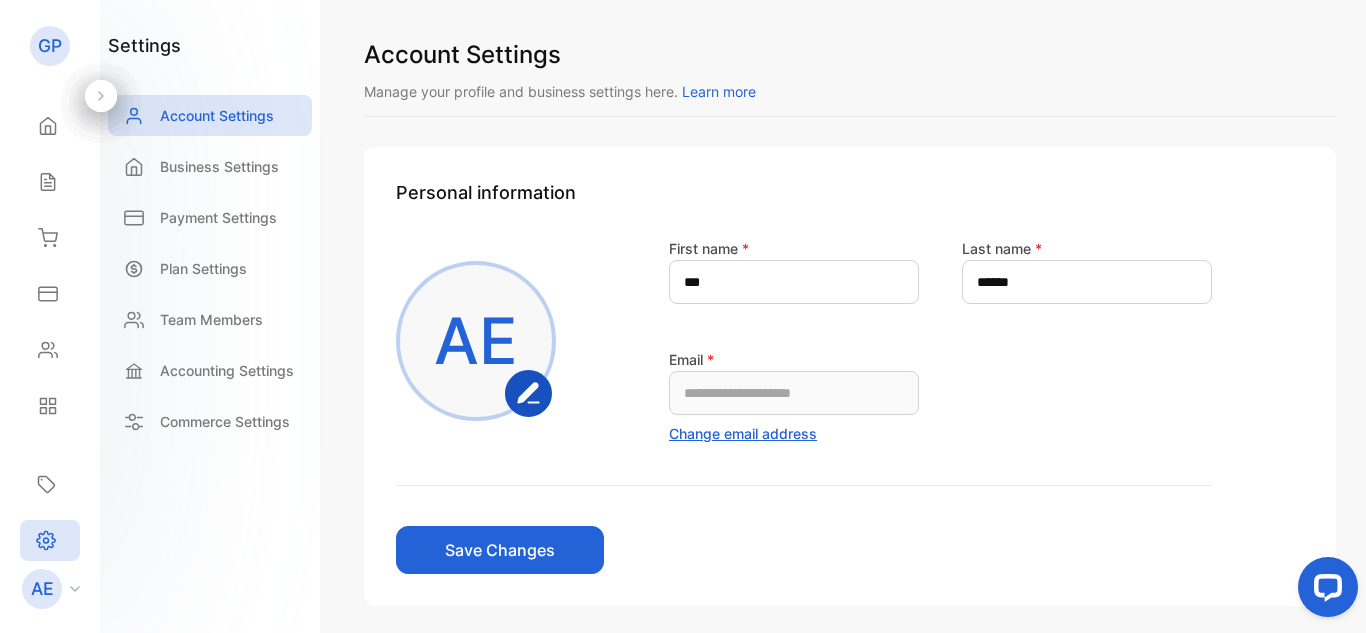 click on "**********" at bounding box center [940, 340] 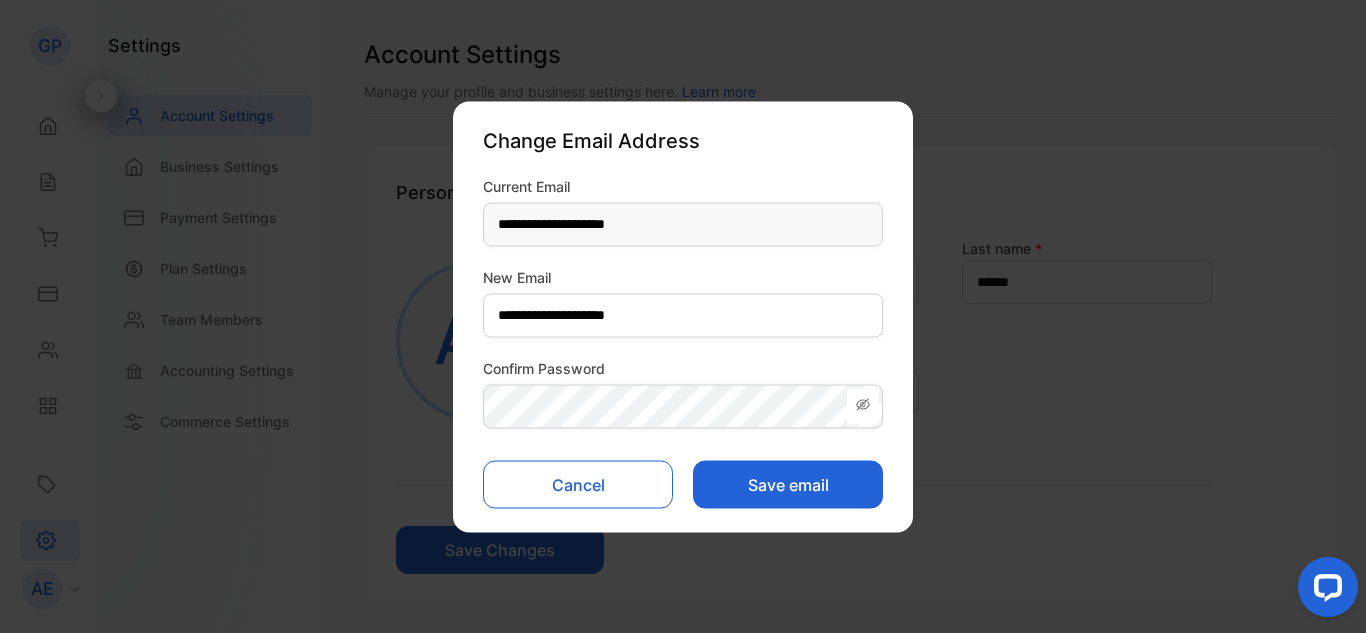 click at bounding box center (863, 406) 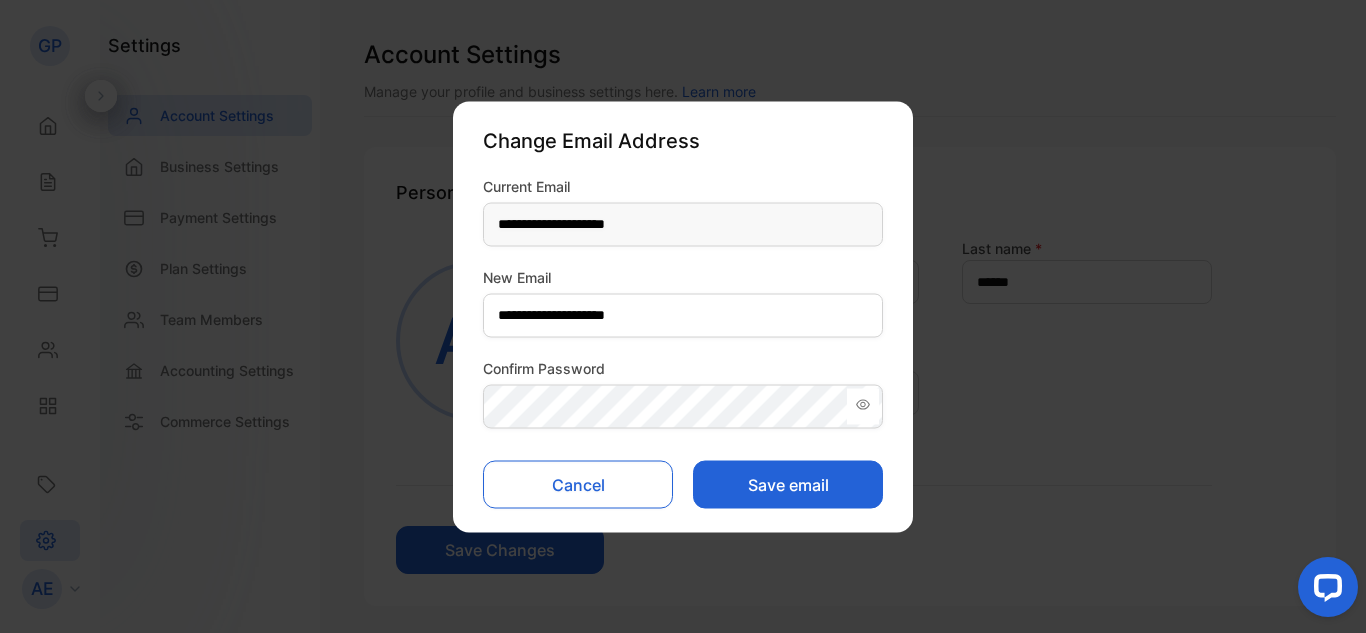 click on "**********" at bounding box center [683, 341] 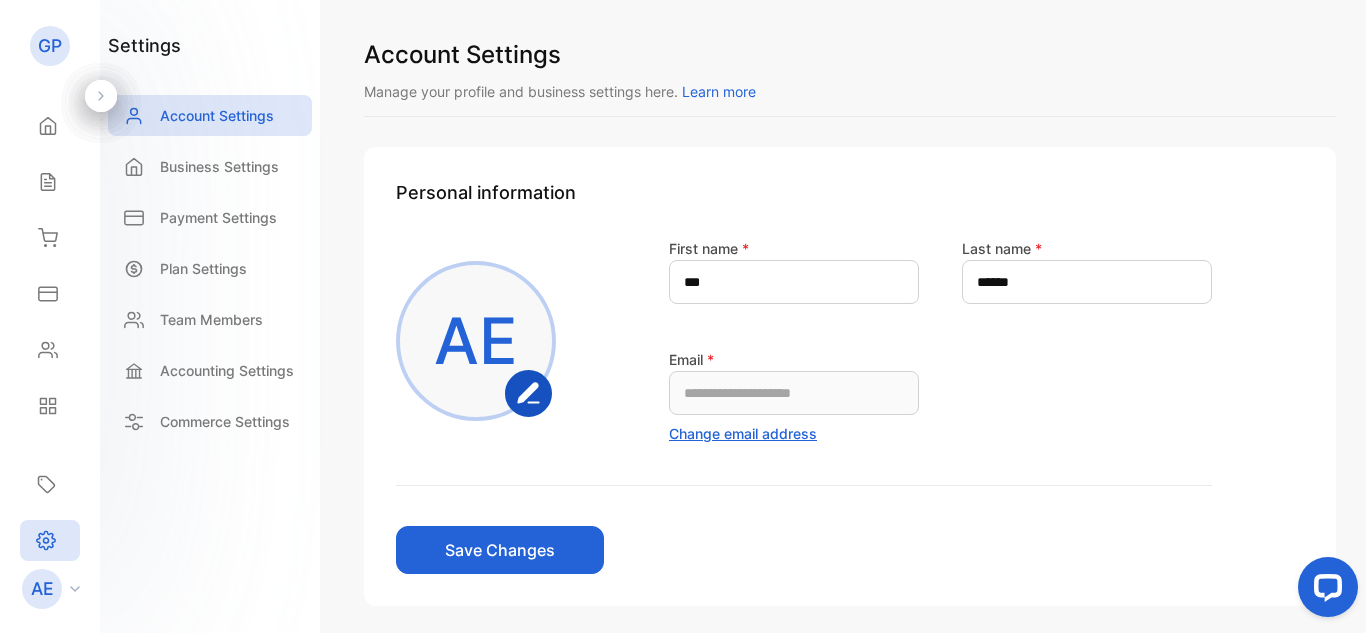 click on "Save Changes" at bounding box center [500, 550] 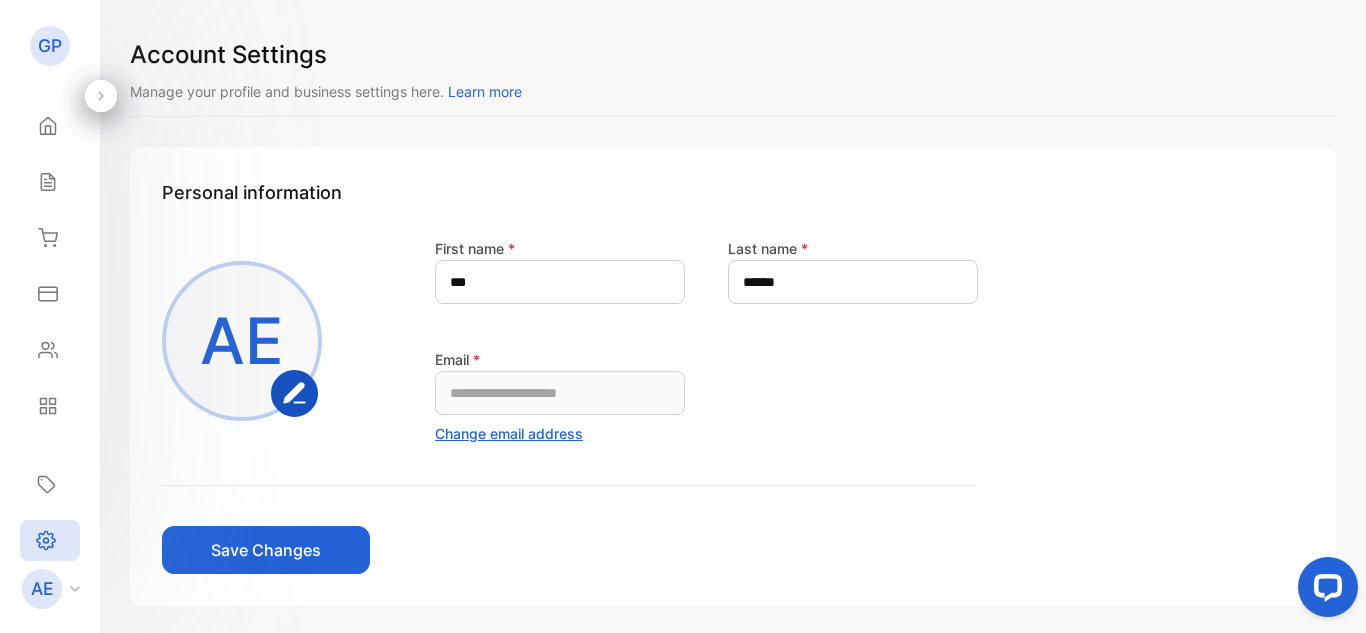 click on "**********" at bounding box center (733, 316) 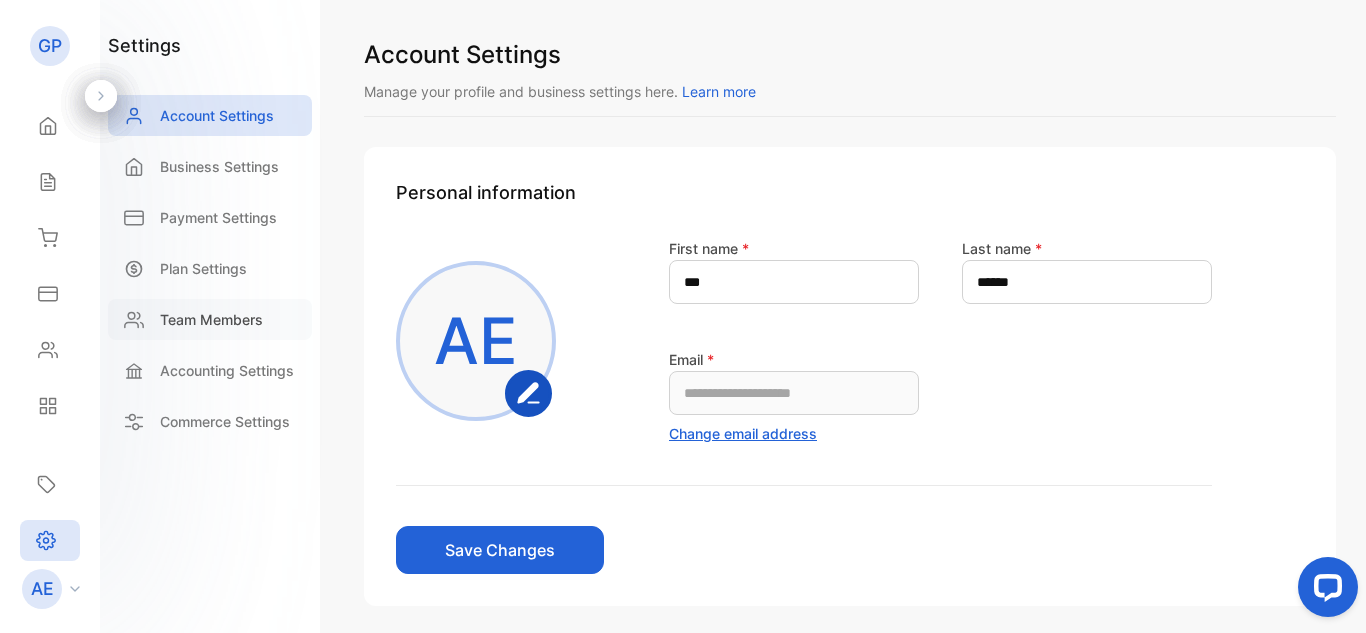 click on "Team Members" at bounding box center [211, 319] 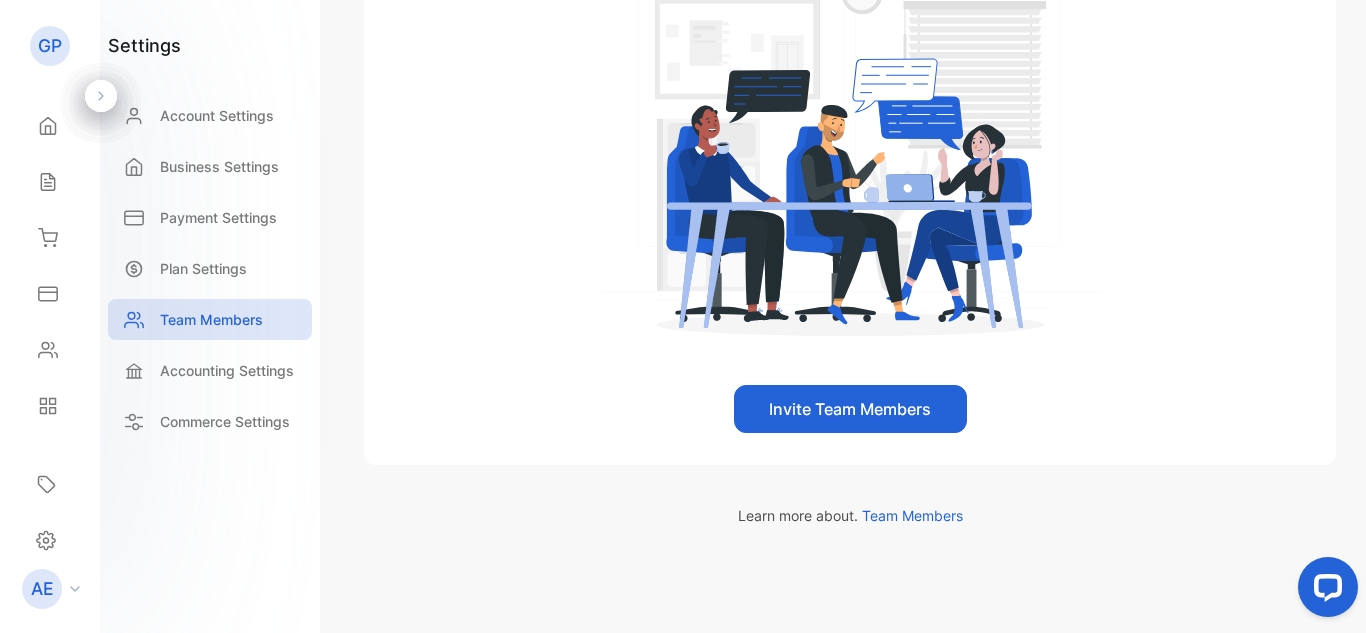 scroll, scrollTop: 432, scrollLeft: 0, axis: vertical 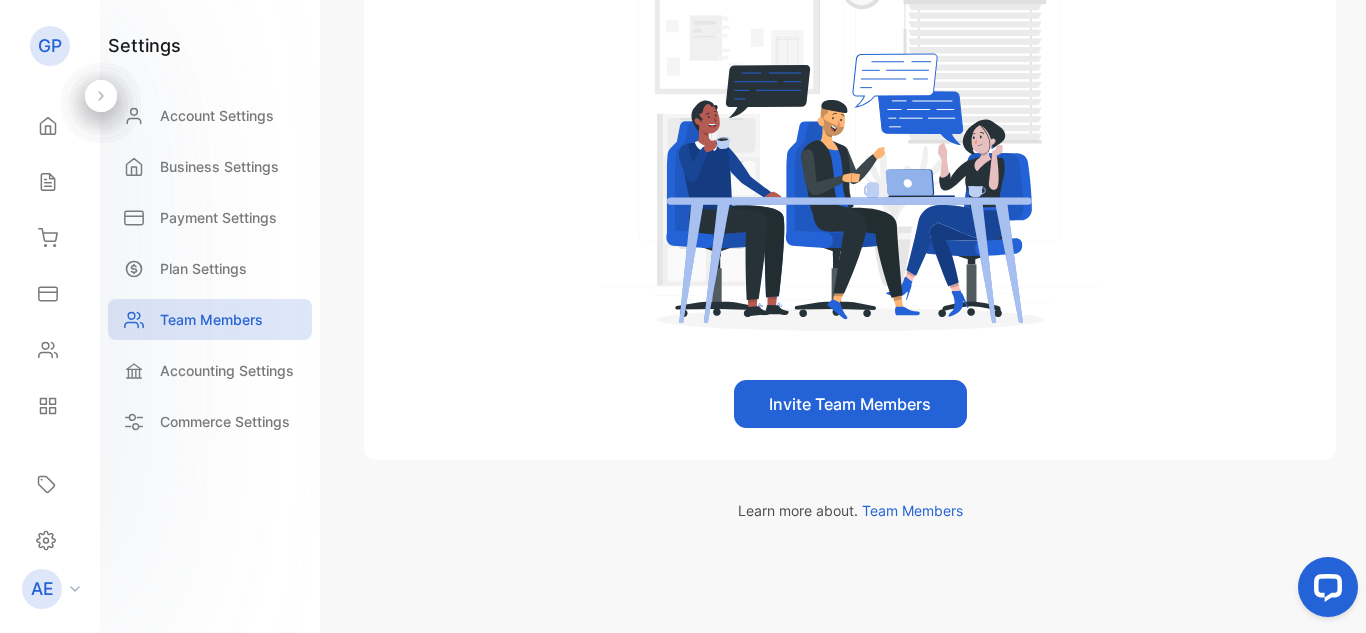click on "Invite Team Members" at bounding box center [850, 404] 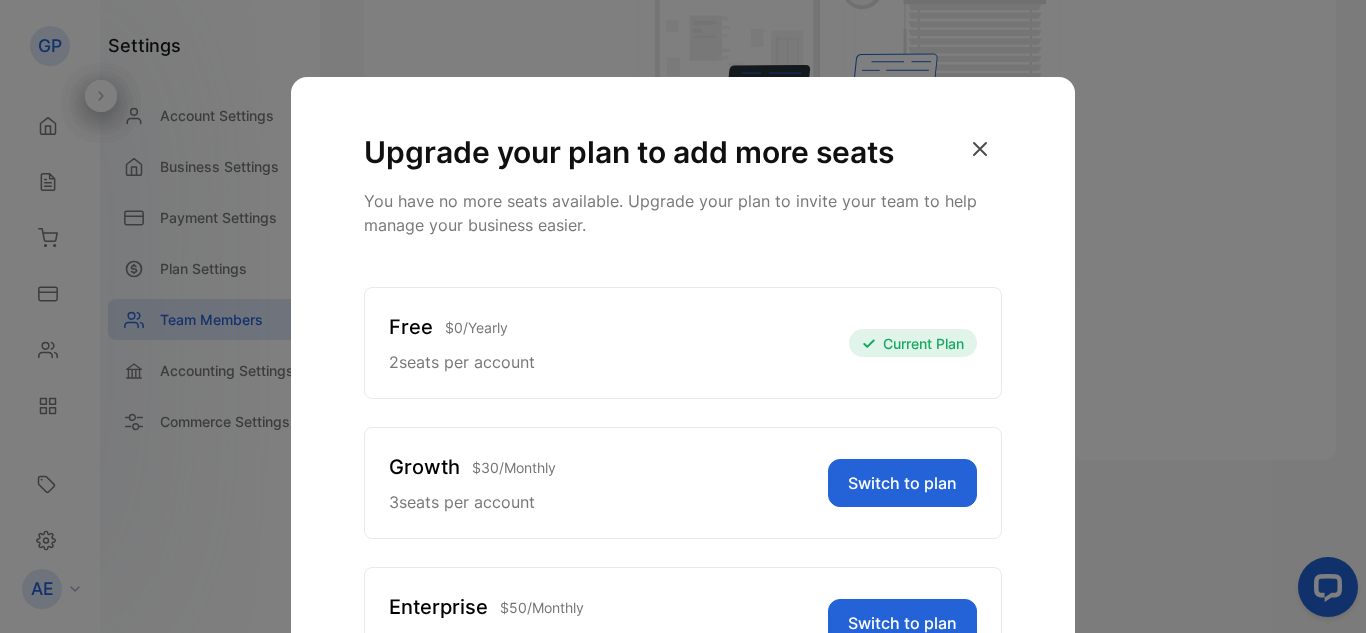 click on "Free $ 0 / Yearly 2  seats per account Current Plan" at bounding box center [683, 343] 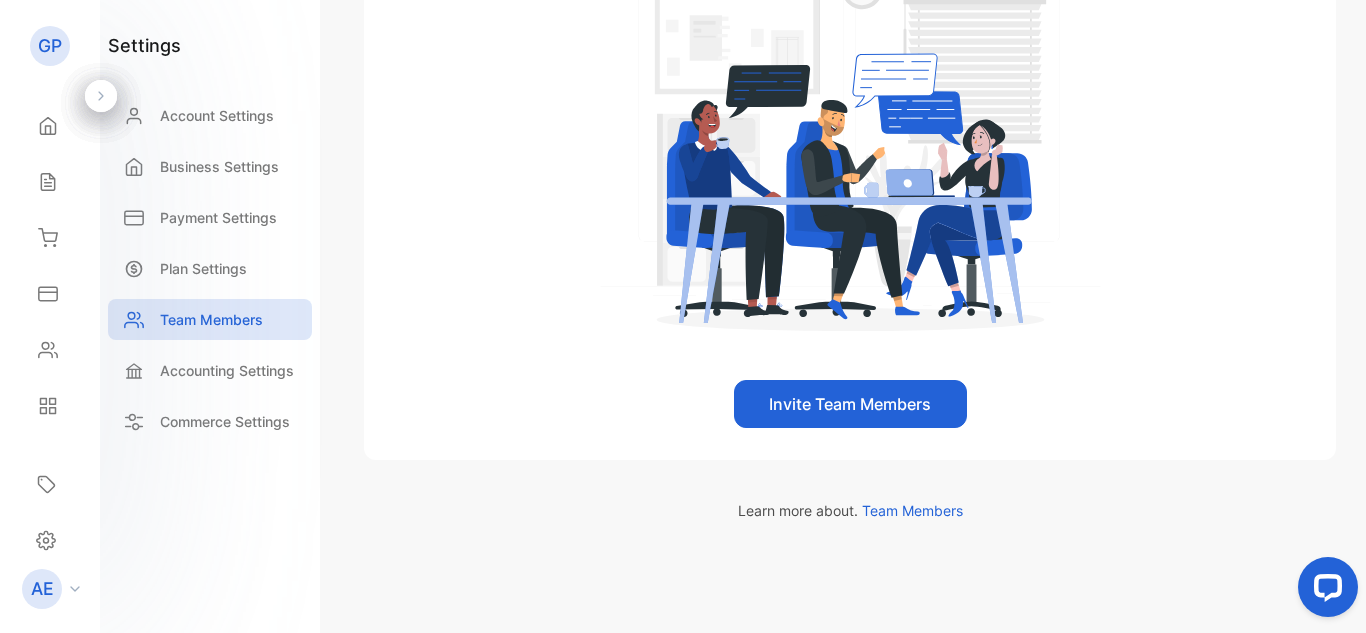 click on "Invite Team Members" at bounding box center [850, 404] 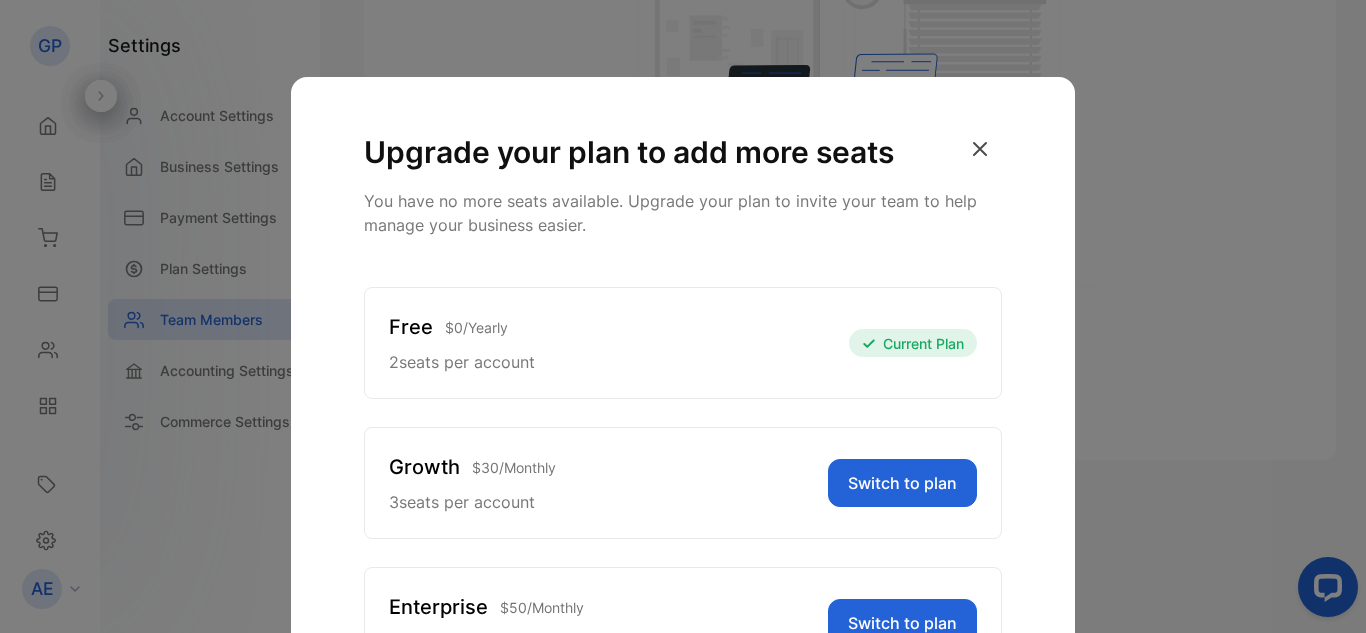 click on "Free $ 0 / Yearly 2  seats per account Current Plan" at bounding box center [683, 343] 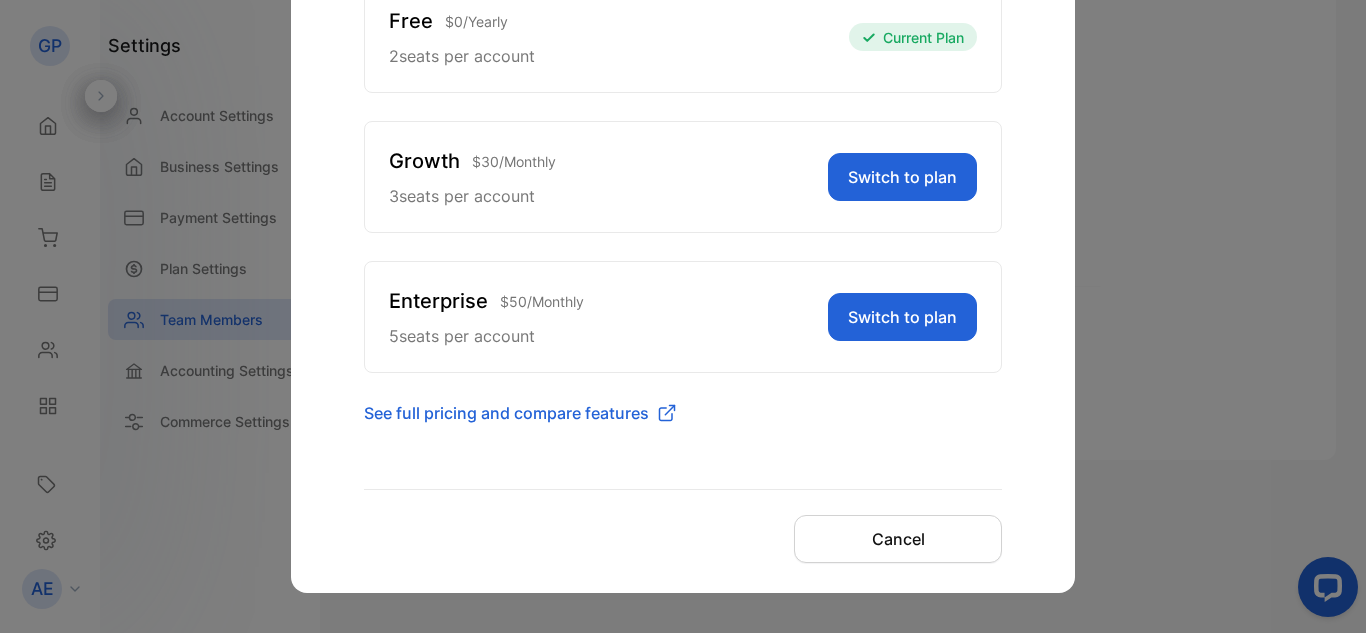 click on "Upgrade your plan to add more seats You have no more seats available. Upgrade your plan to invite your team to help manage your business easier. Free $ 0 / Yearly 2 seats per account Current Plan Growth $ 30 / Monthly 3 seats per account Switch to plan Enterprise $ 50 / Monthly 5 seats per account Switch to plan See full pricing and compare features Cancel" at bounding box center (683, 316) 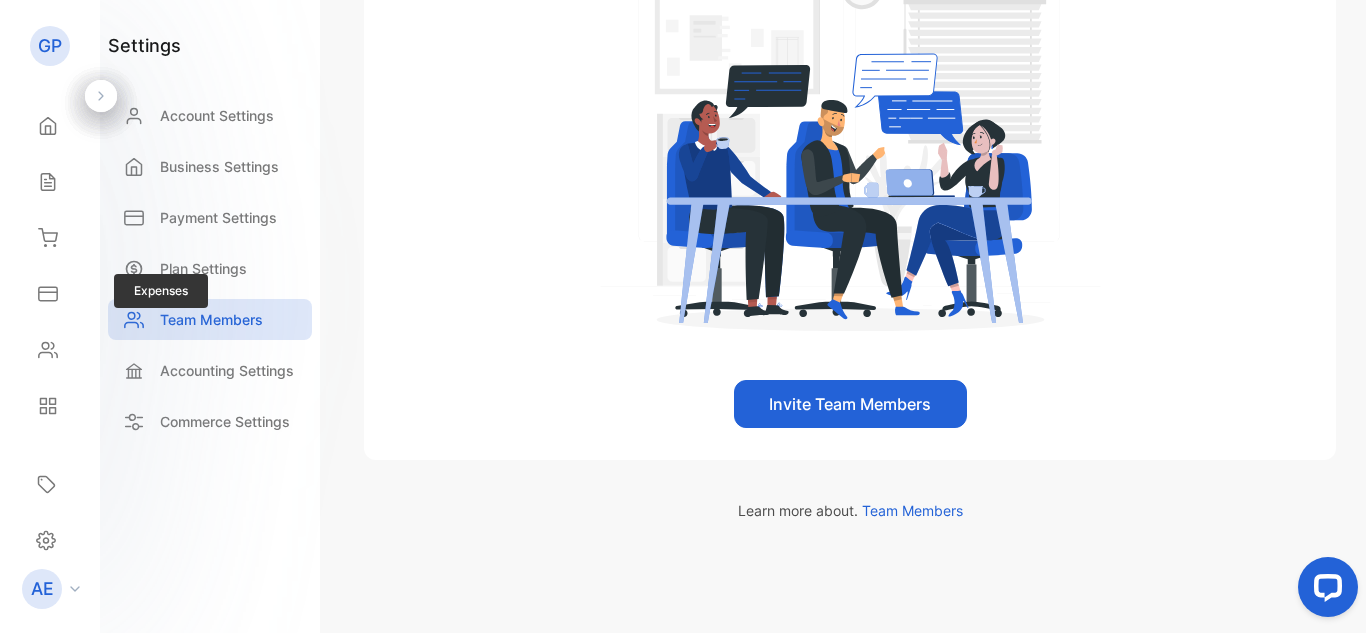 click on "Expenses Expenses" at bounding box center (50, 294) 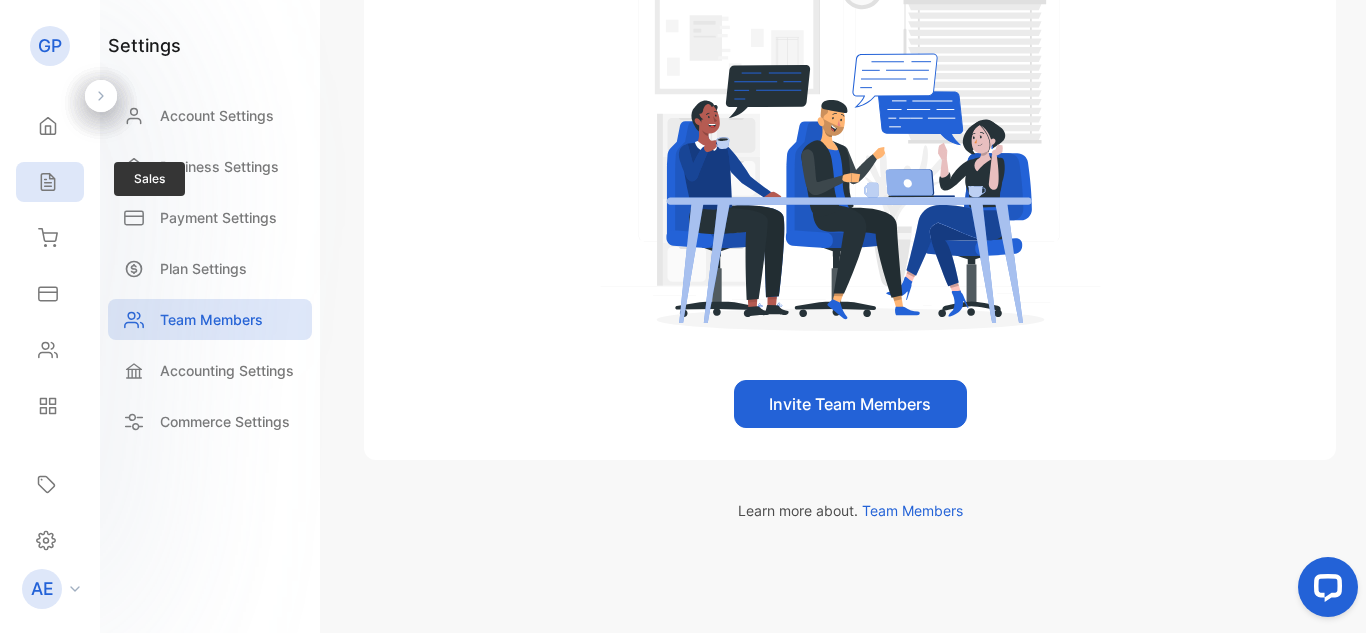 click 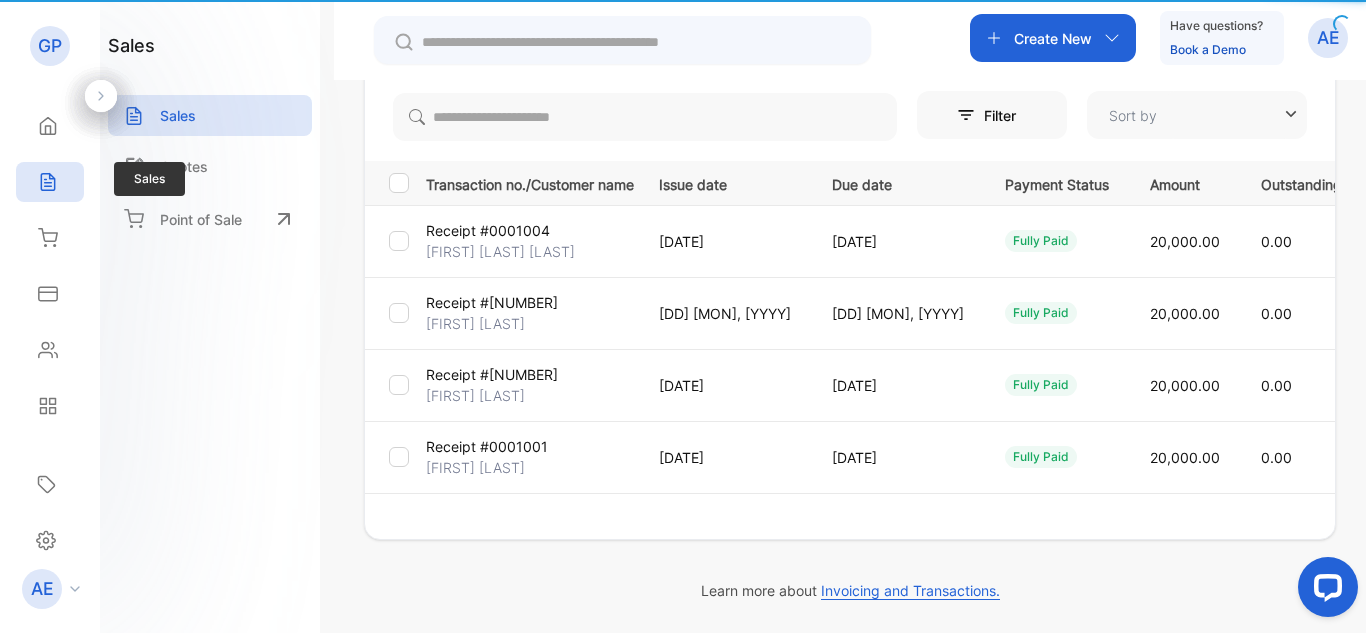 type on "**********" 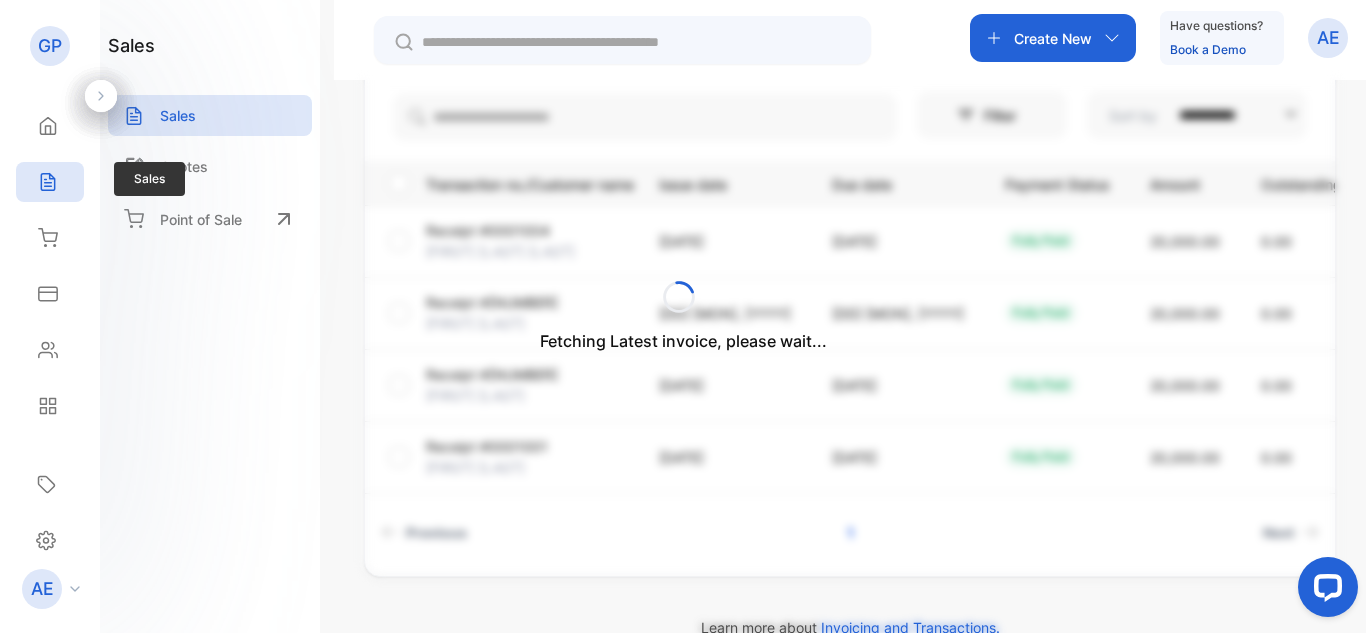 scroll, scrollTop: 246, scrollLeft: 0, axis: vertical 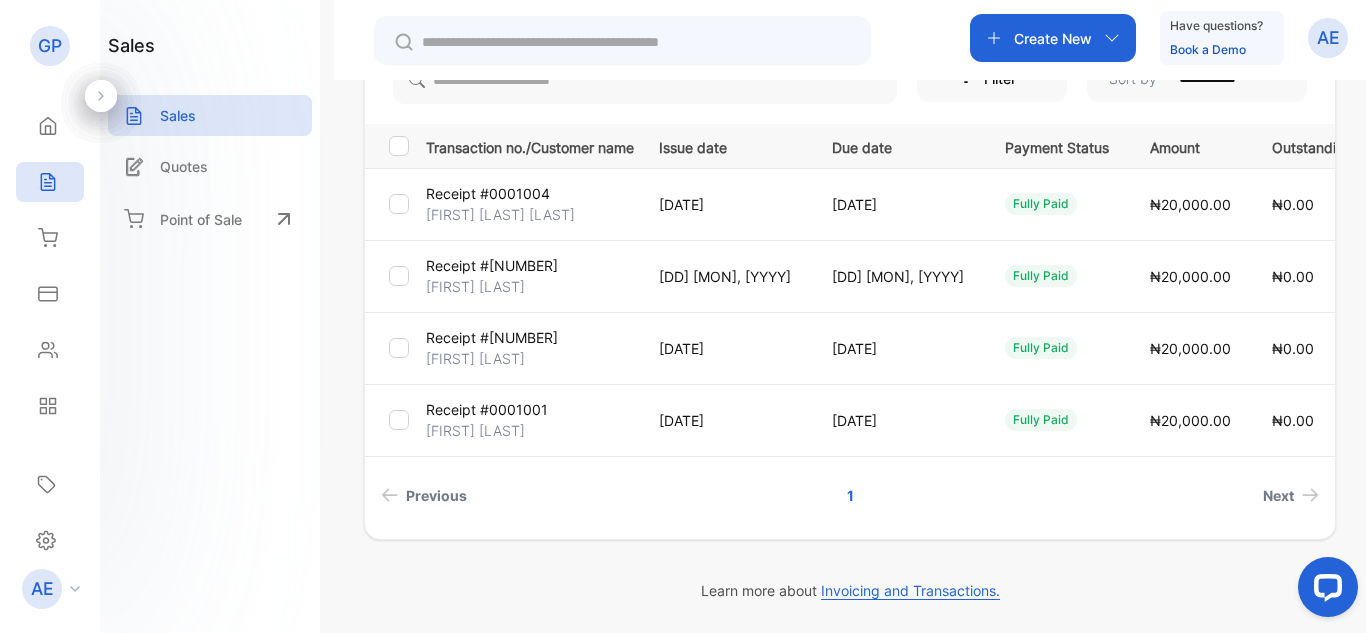 click on "[DATE]" at bounding box center (898, 204) 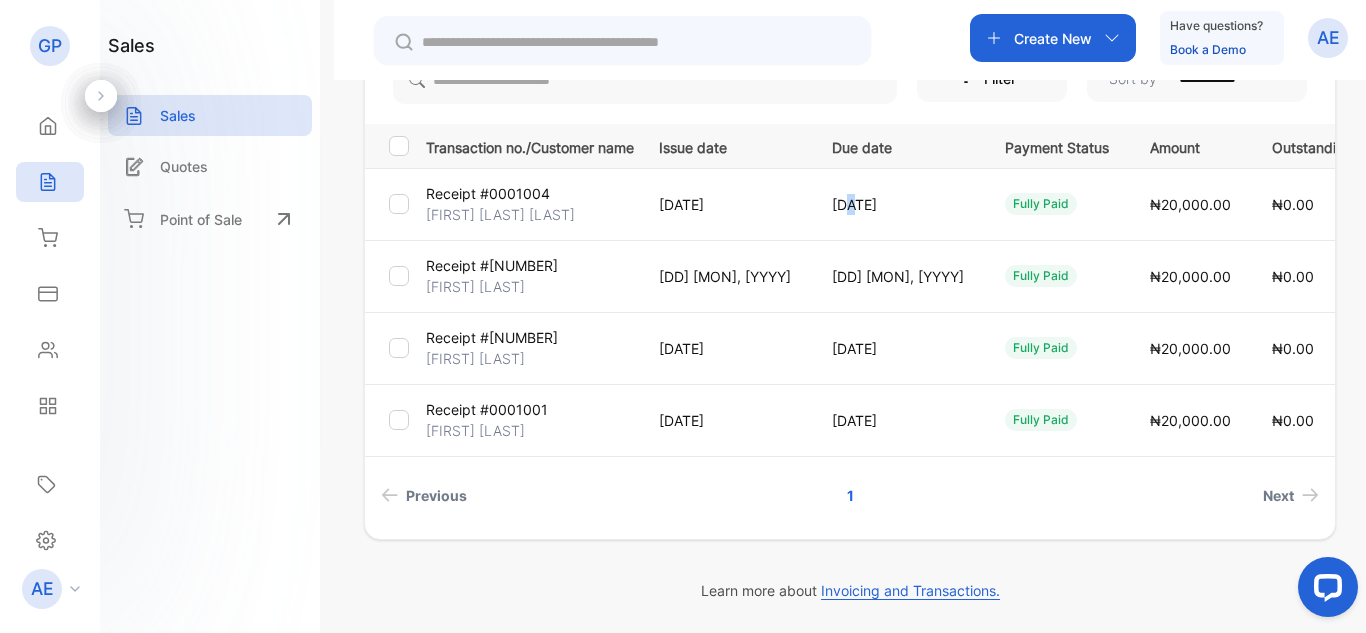 click on "[DATE]" at bounding box center (898, 204) 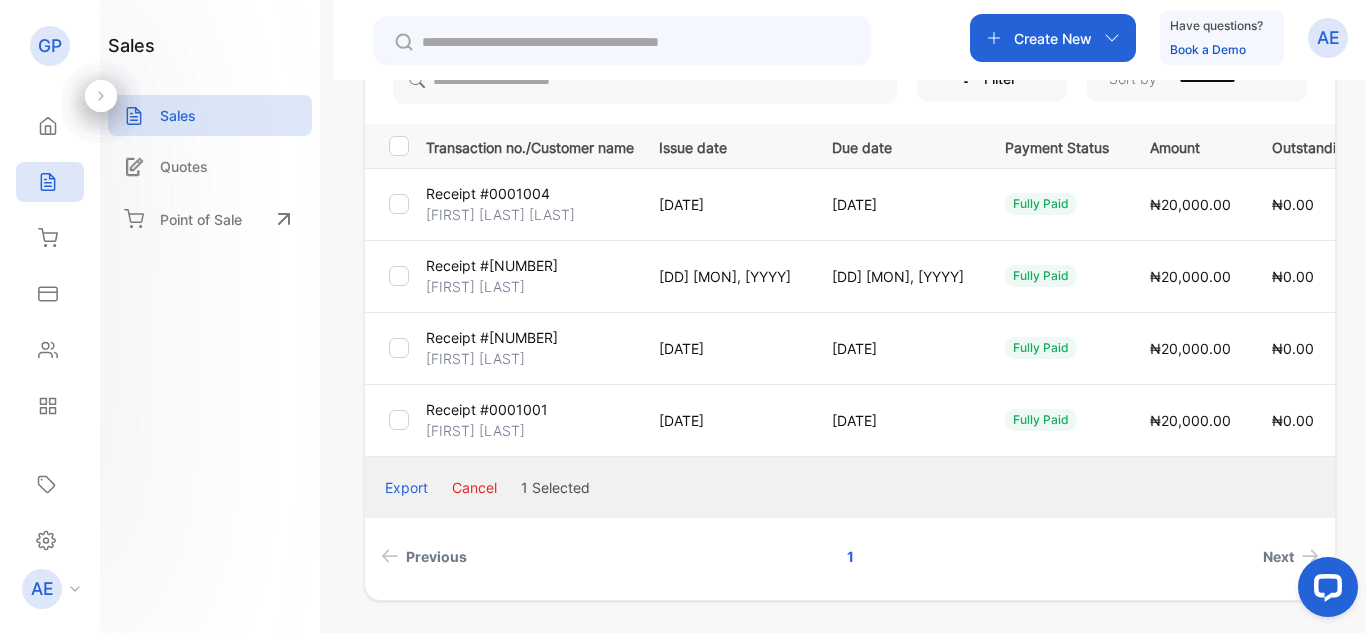 click on "Receipt #0001004" at bounding box center [488, 193] 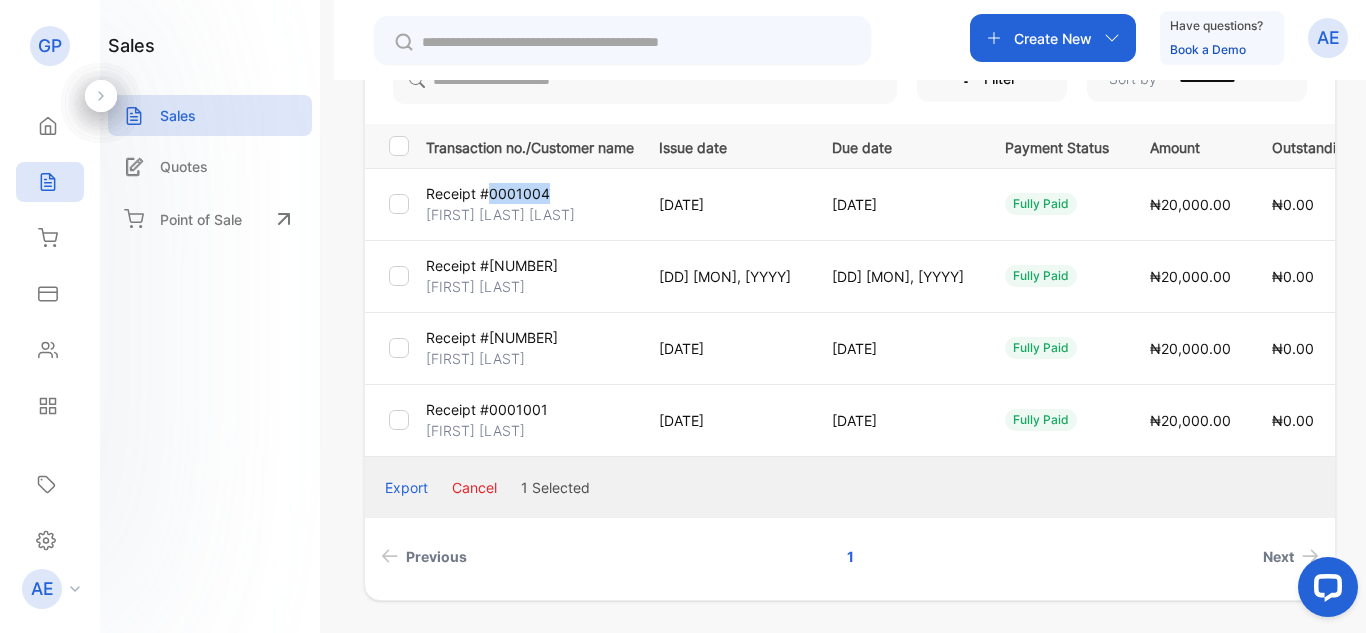 click on "Receipt #0001004" at bounding box center [488, 193] 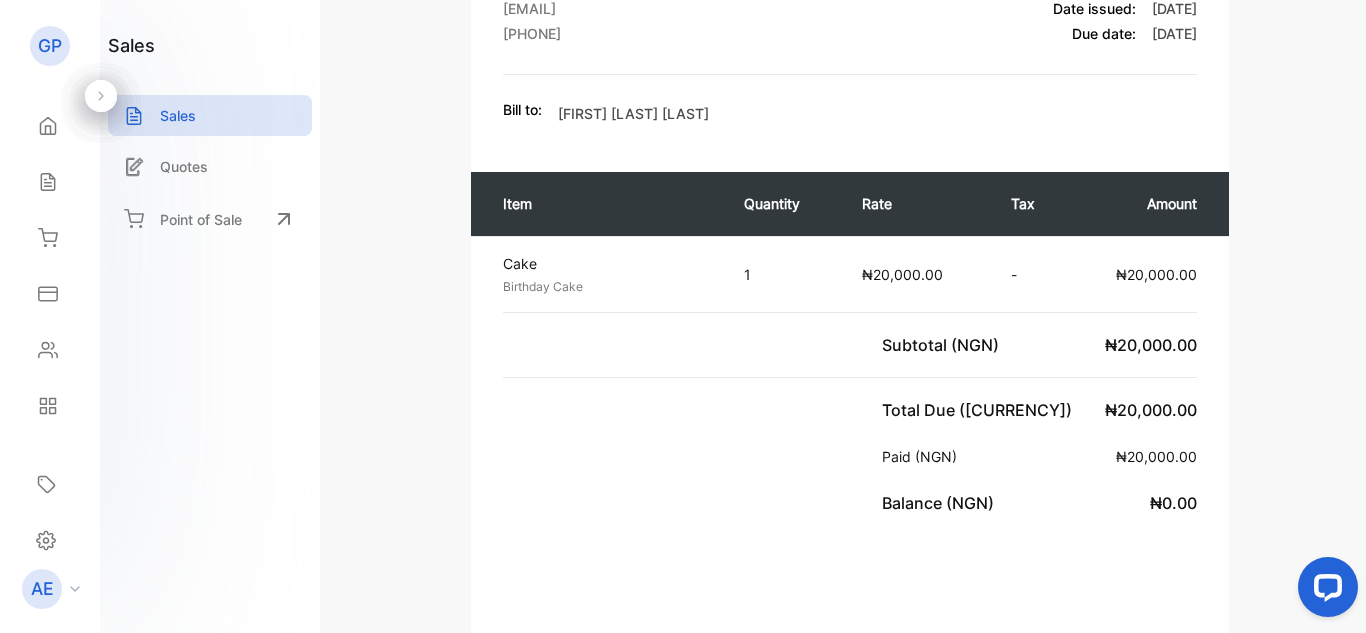 click on "[DATE]" at bounding box center (1174, 8) 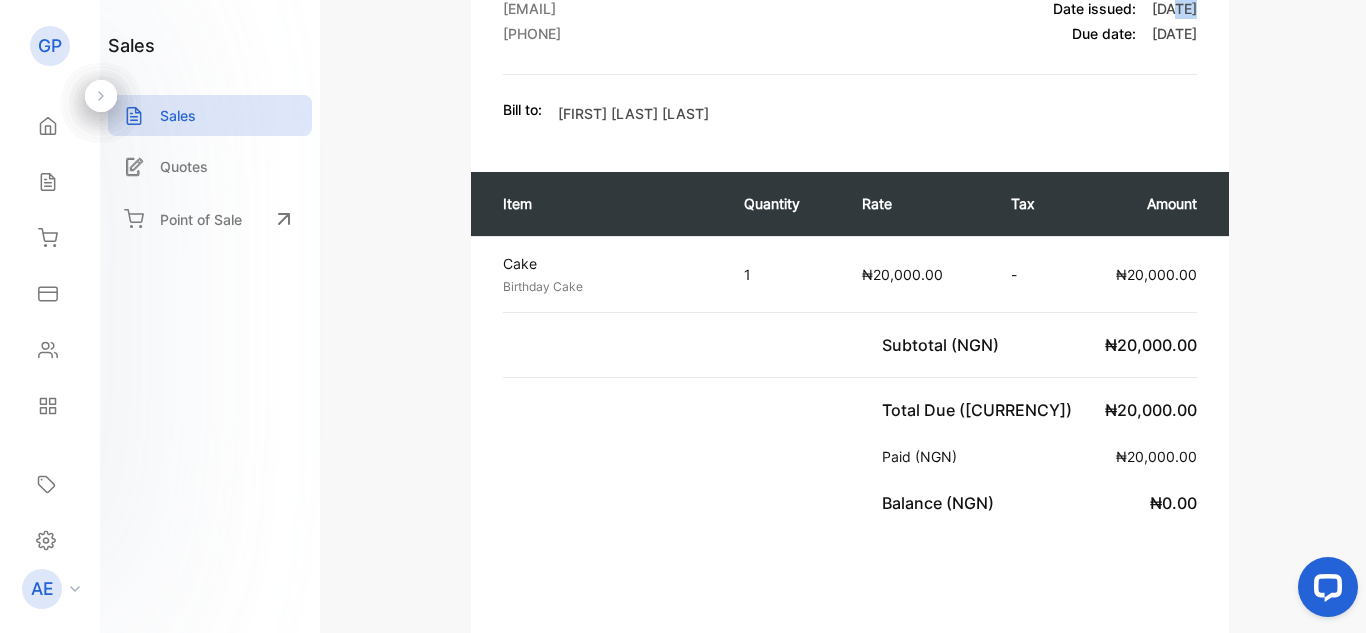 click on "[DATE]" at bounding box center [1174, 8] 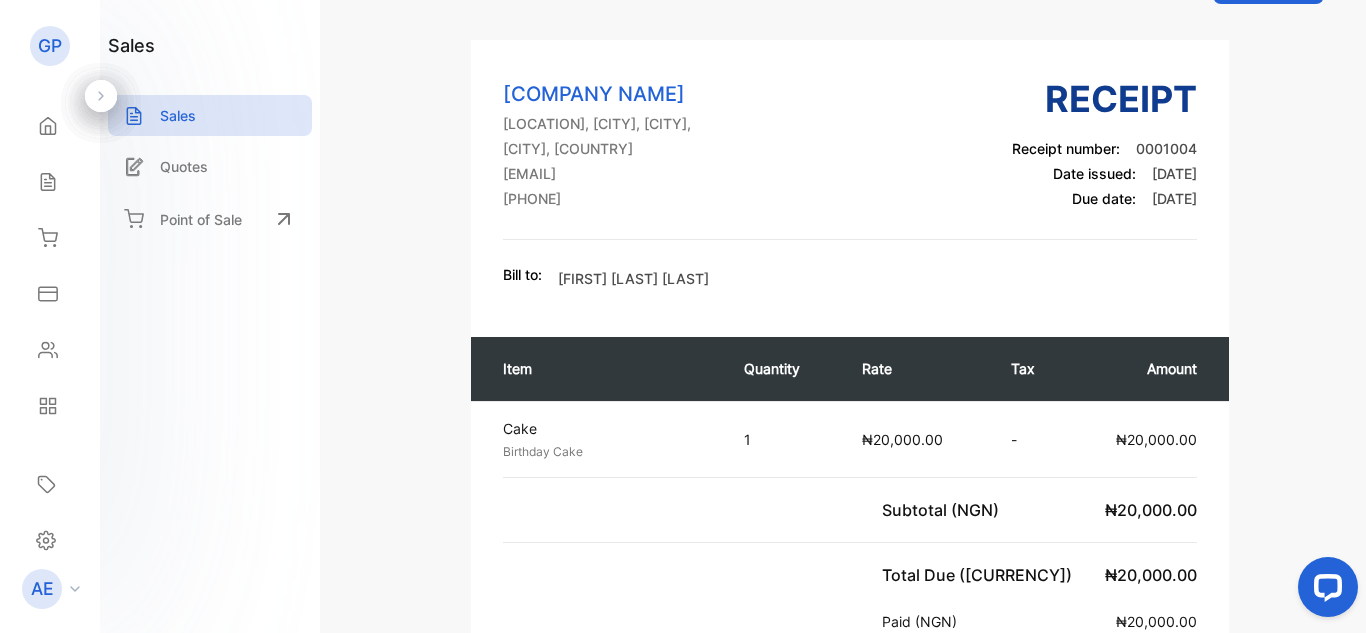 scroll, scrollTop: 2, scrollLeft: 0, axis: vertical 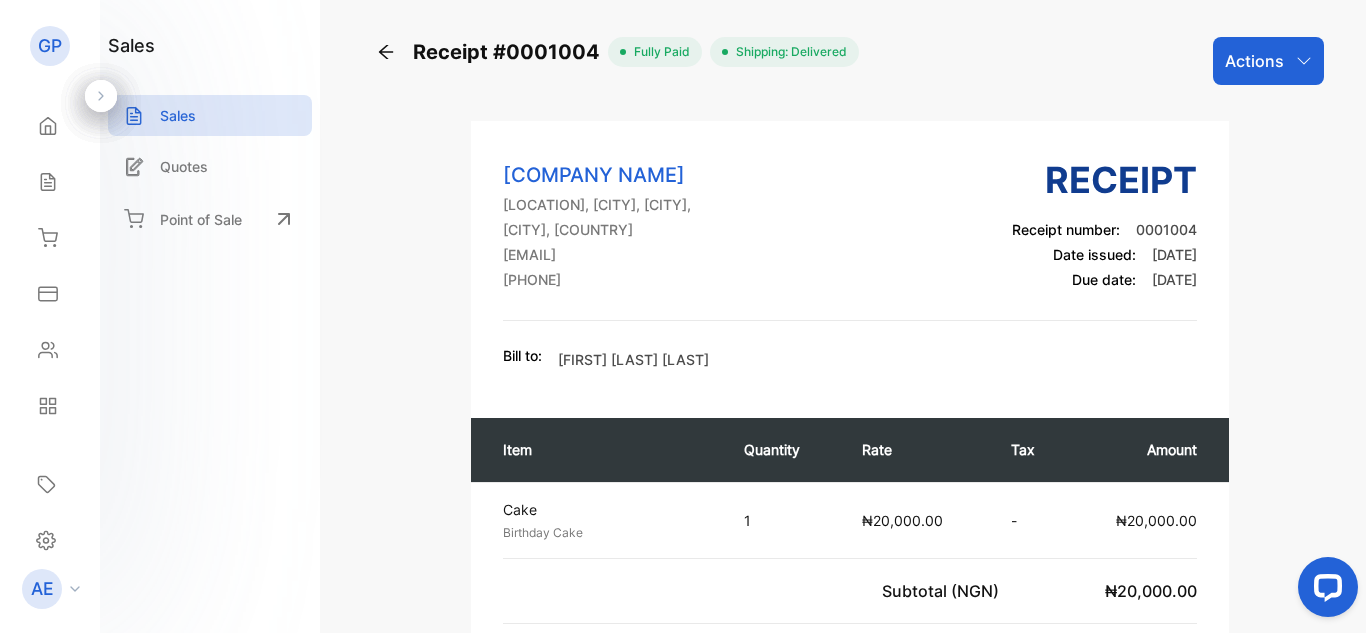 click on "[DATE]" at bounding box center [1174, 254] 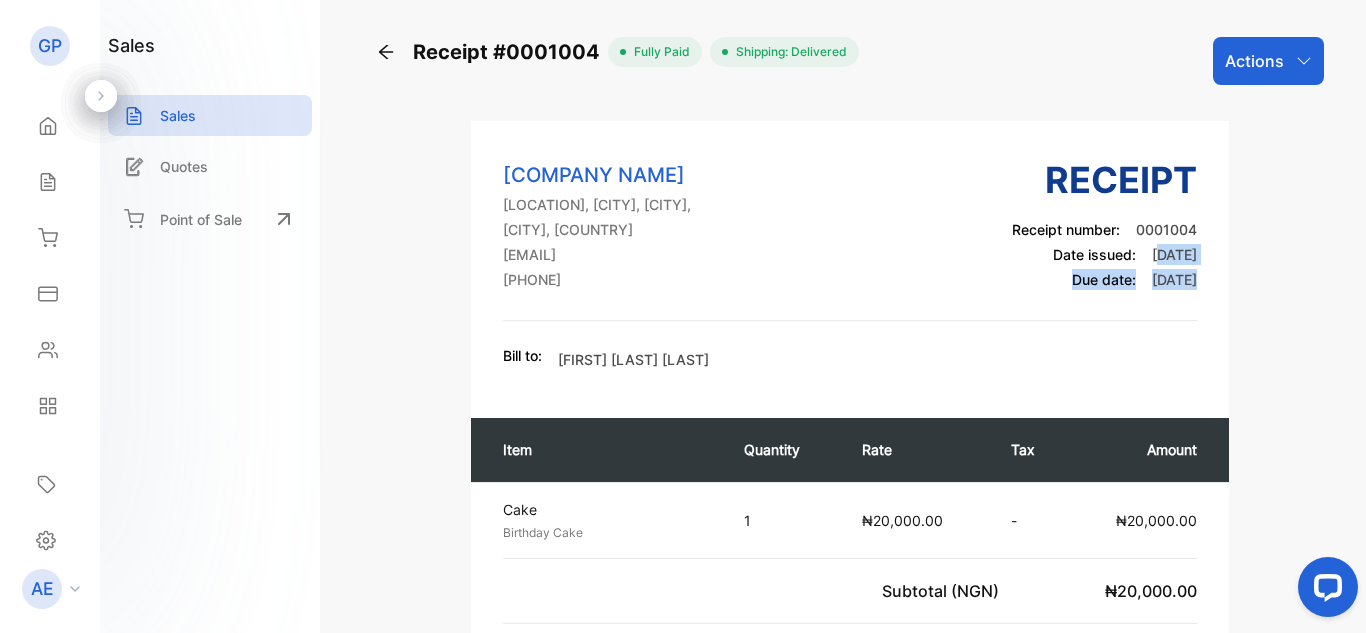 drag, startPoint x: 1107, startPoint y: 255, endPoint x: 1149, endPoint y: 303, distance: 63.780876 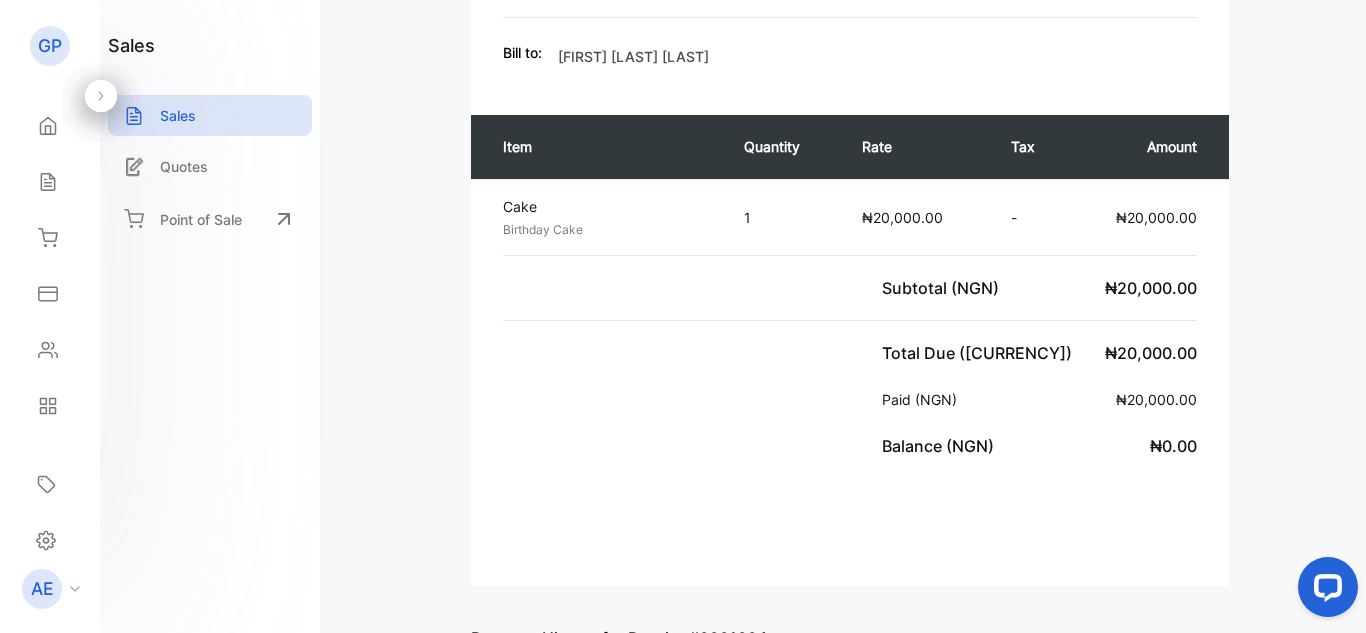 scroll, scrollTop: 24, scrollLeft: 0, axis: vertical 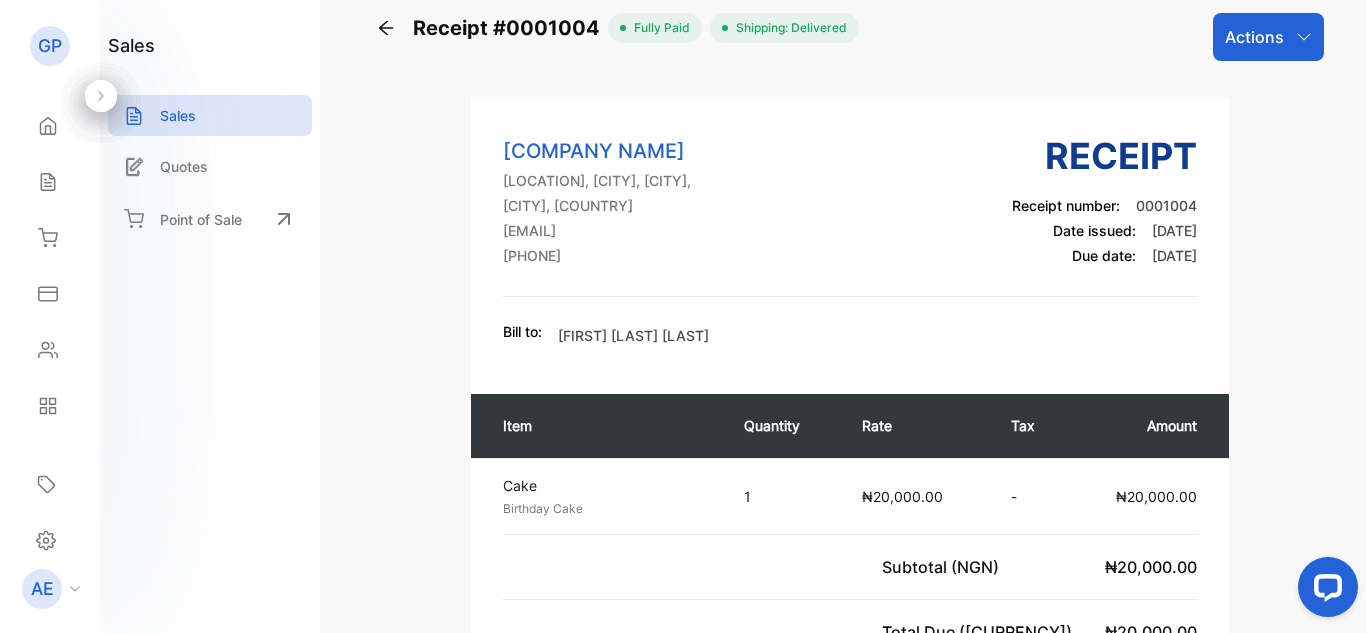 click on "Actions" at bounding box center [1254, 37] 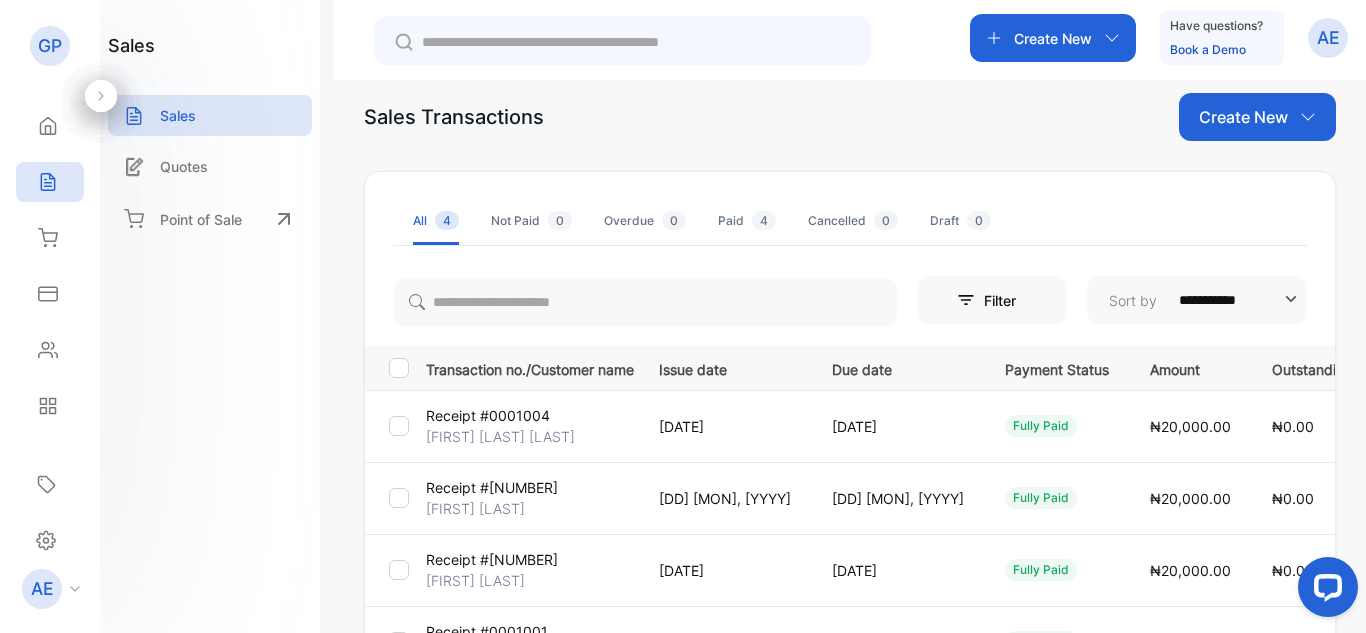 click on "Create New" at bounding box center (1053, 38) 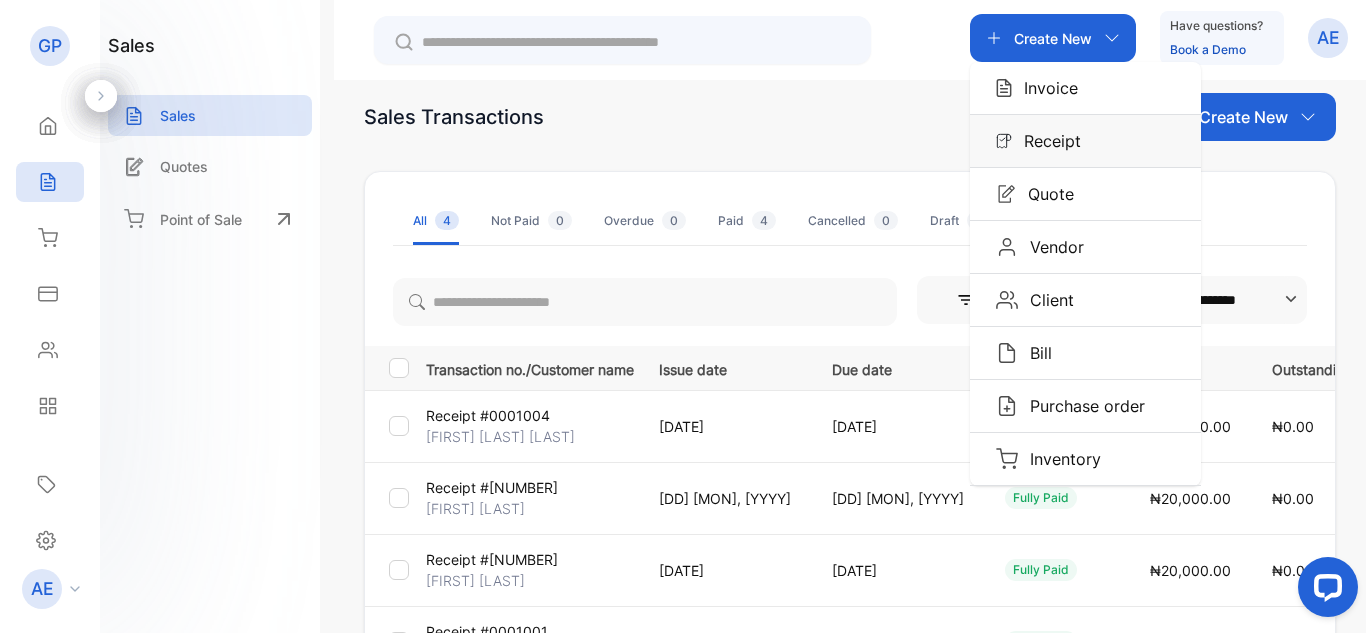 click on "Receipt" at bounding box center (1046, 141) 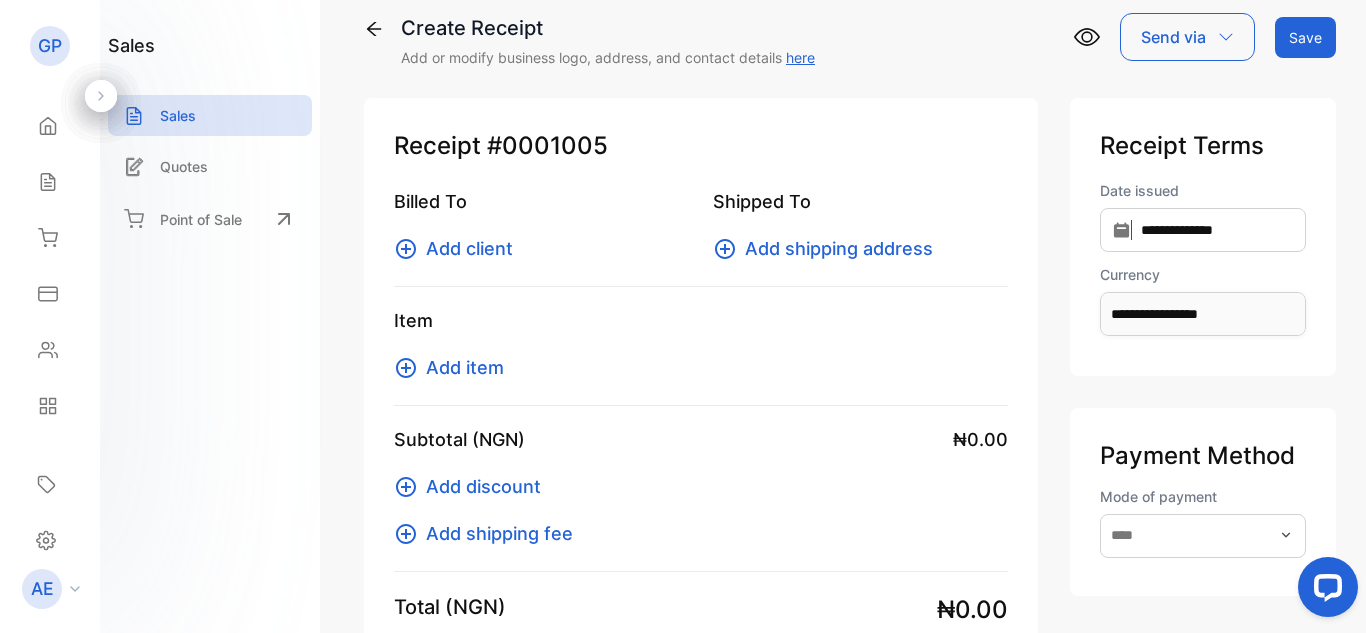 type on "**********" 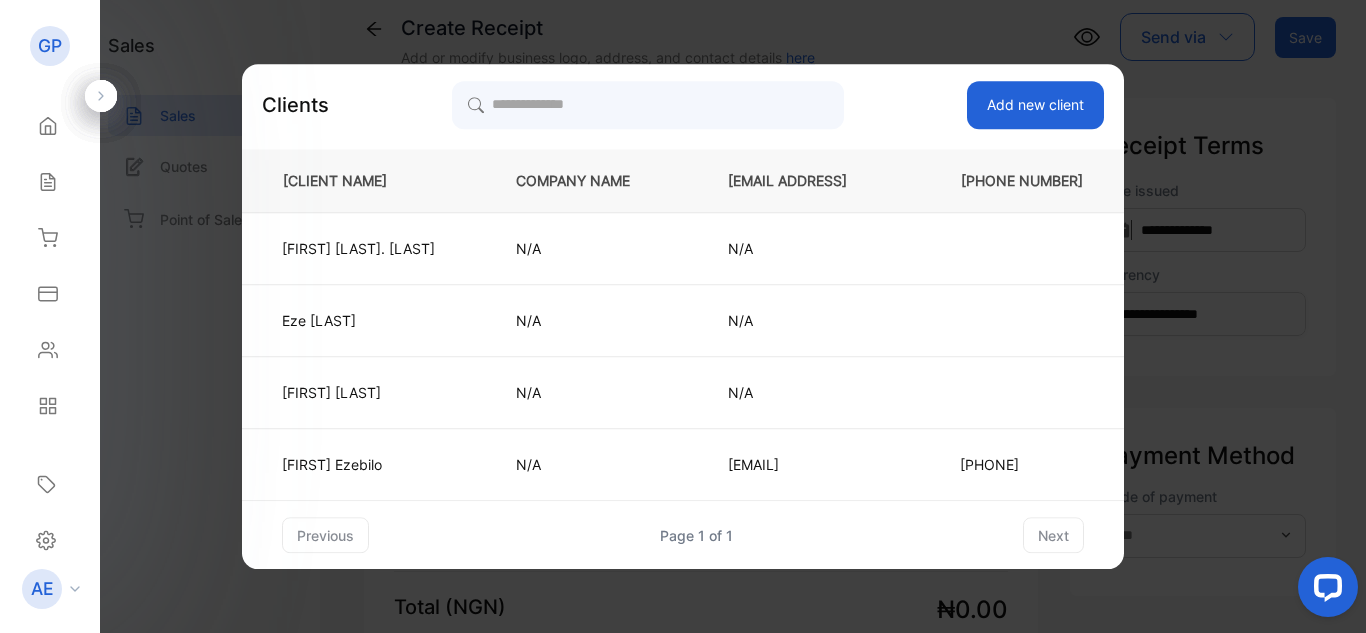 click on "N/A" at bounding box center [589, 249] 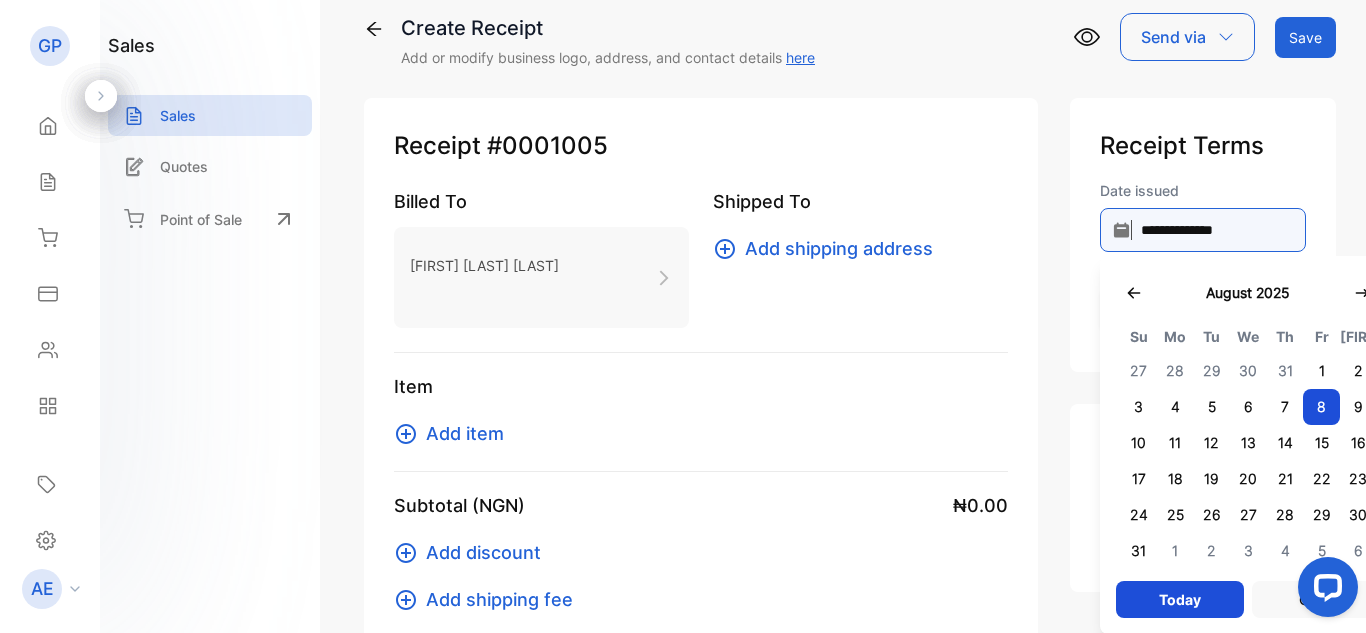 click on "**********" at bounding box center [1203, 230] 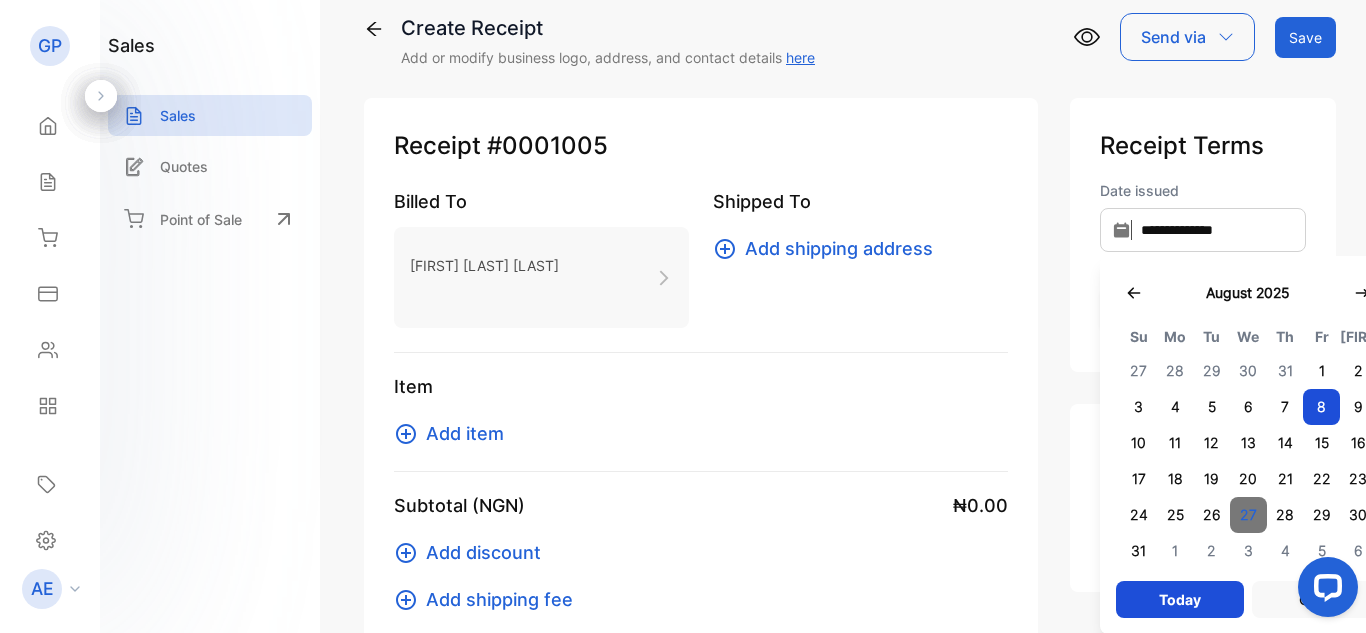 click on "27" at bounding box center (1248, 515) 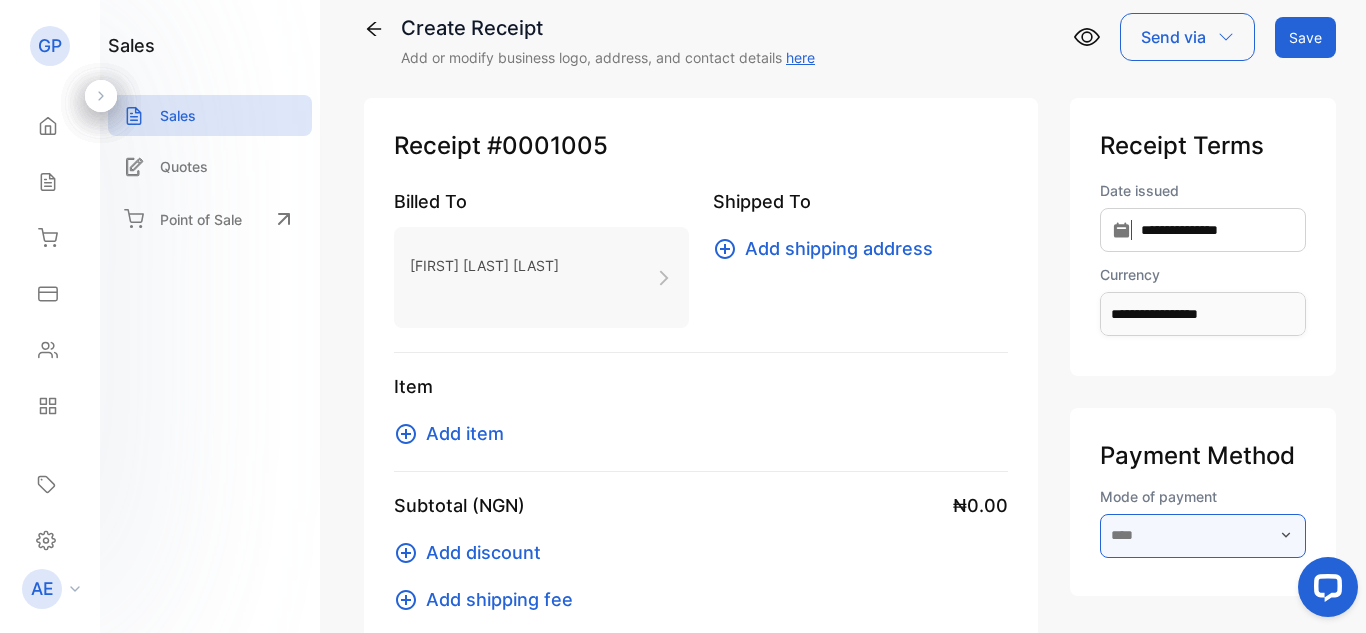 click at bounding box center (1203, 536) 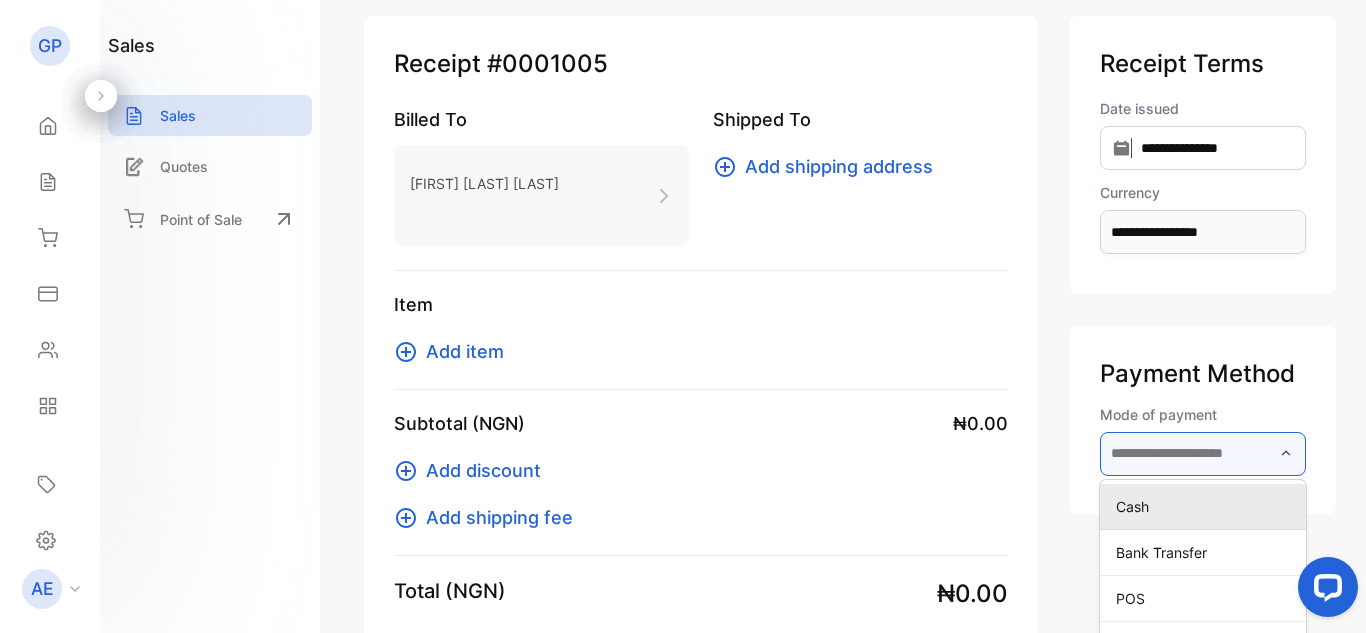 scroll, scrollTop: 219, scrollLeft: 0, axis: vertical 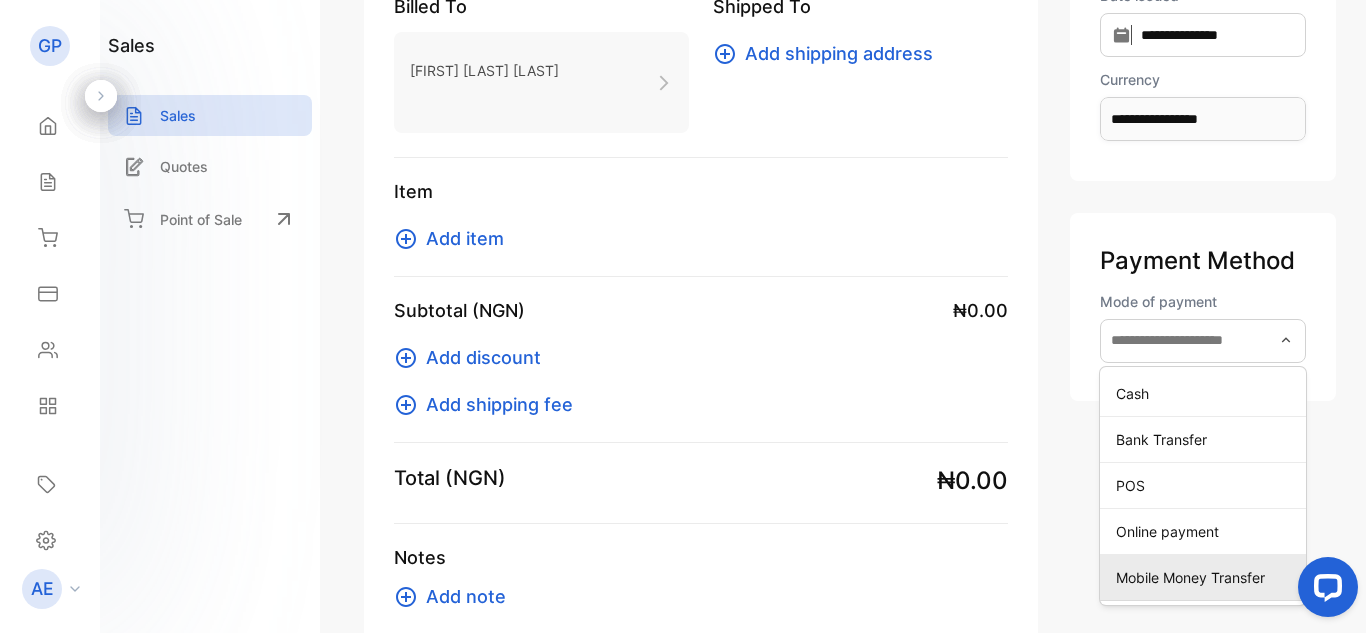 click on "Mobile Money Transfer" at bounding box center [1207, 577] 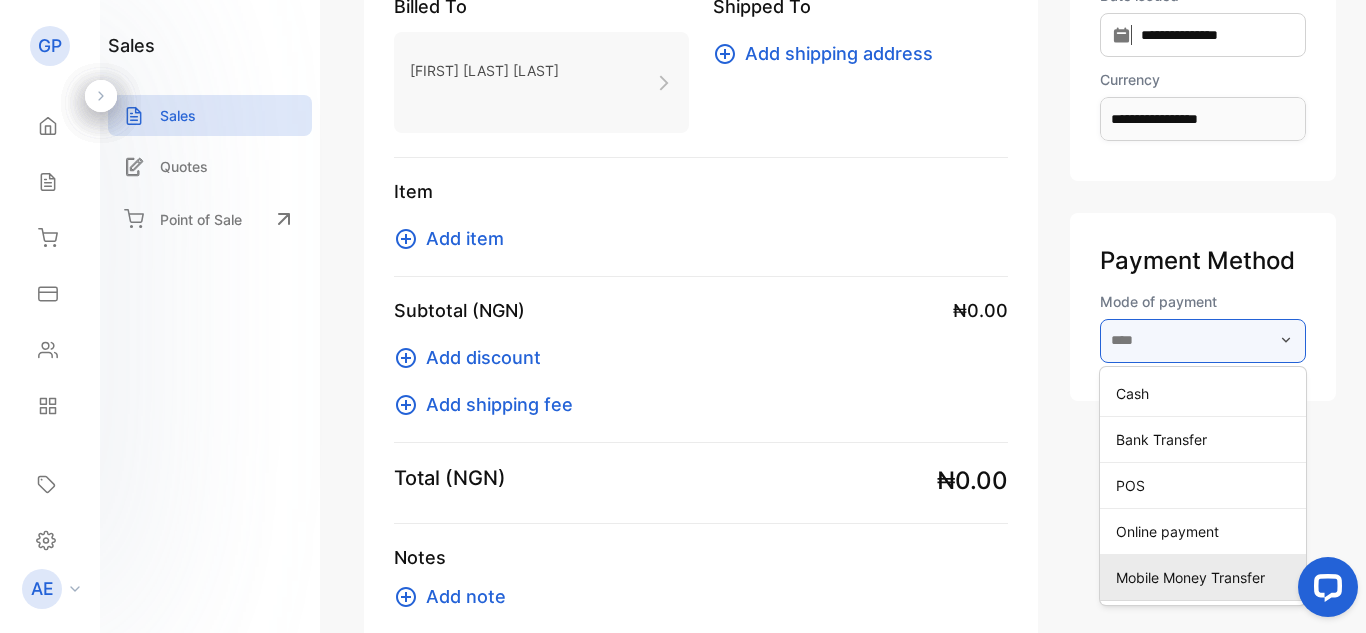 type on "**********" 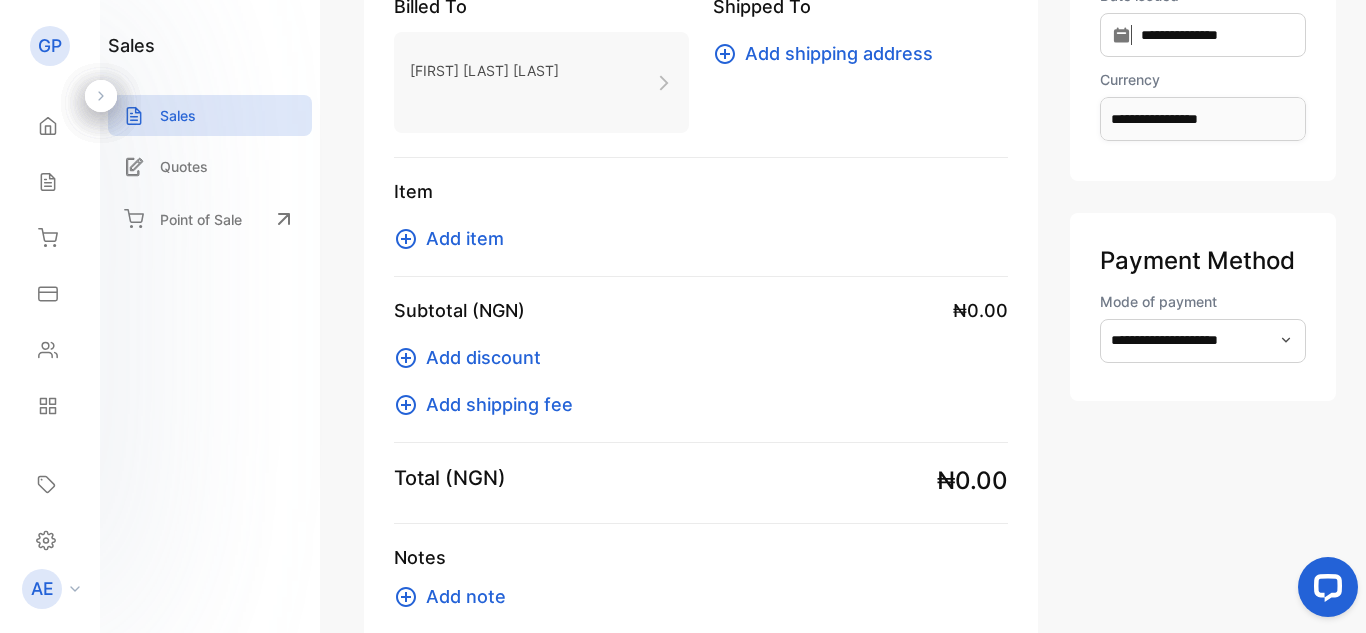 click on "Add item" at bounding box center [465, 238] 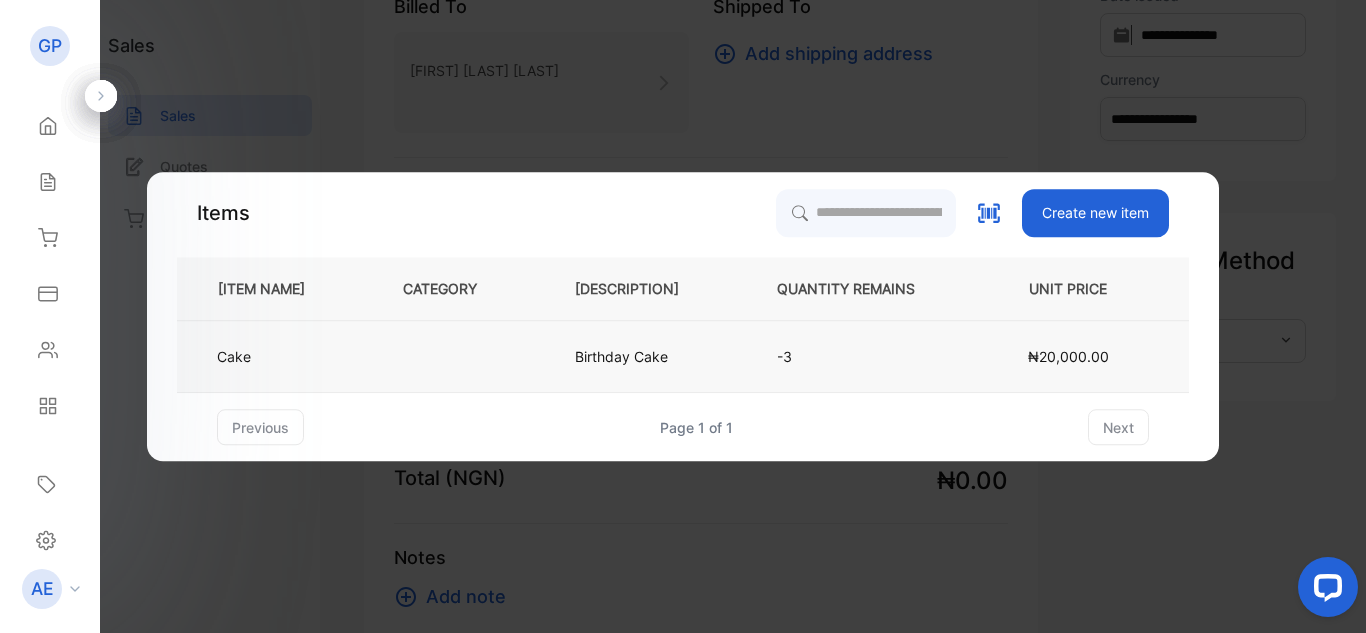 click at bounding box center [456, 357] 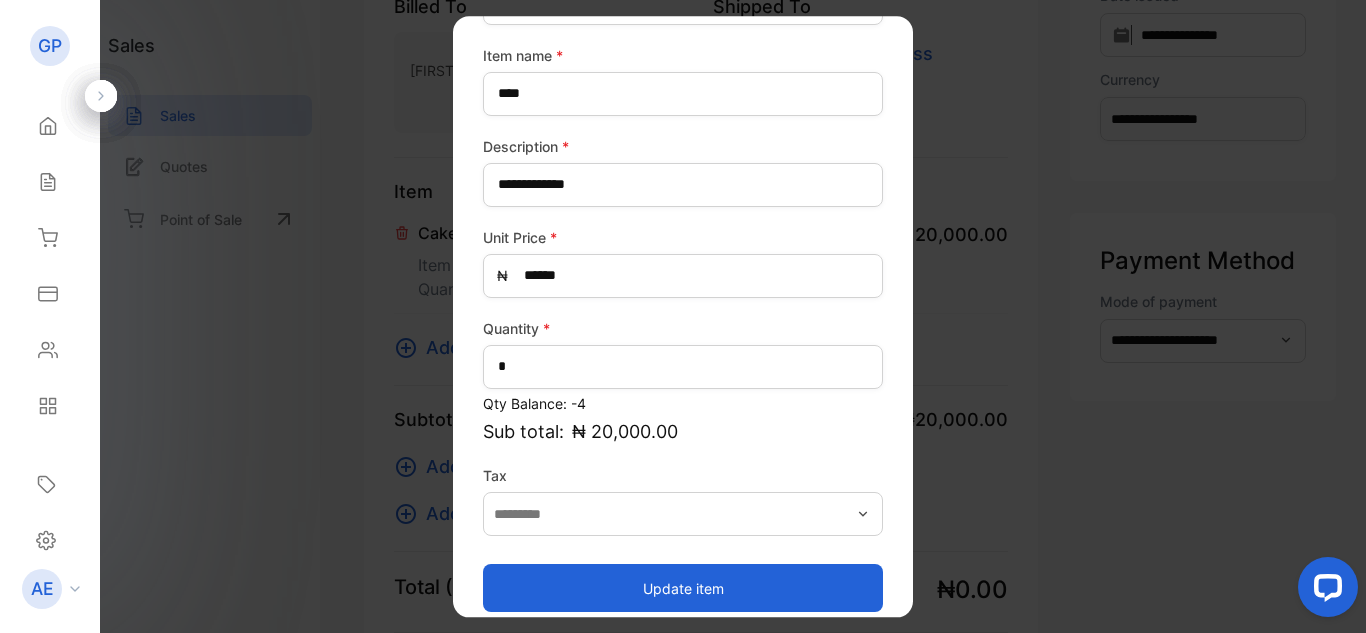 scroll, scrollTop: 176, scrollLeft: 0, axis: vertical 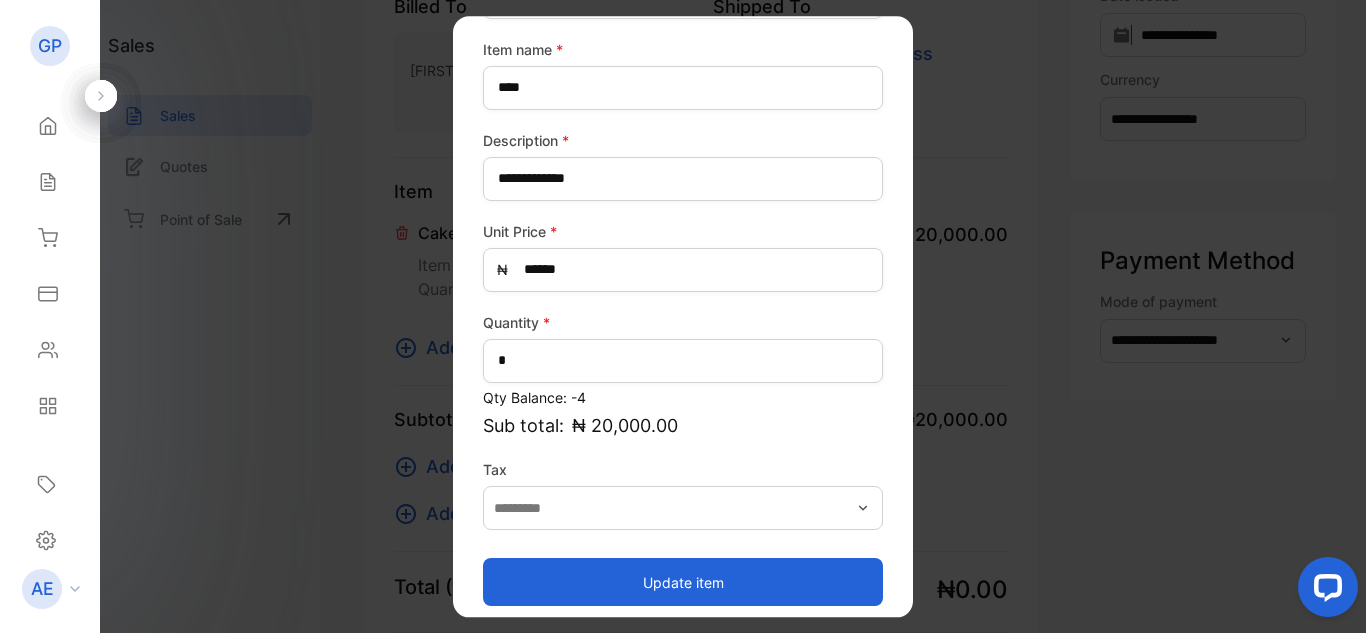 drag, startPoint x: 714, startPoint y: 582, endPoint x: 639, endPoint y: 585, distance: 75.059975 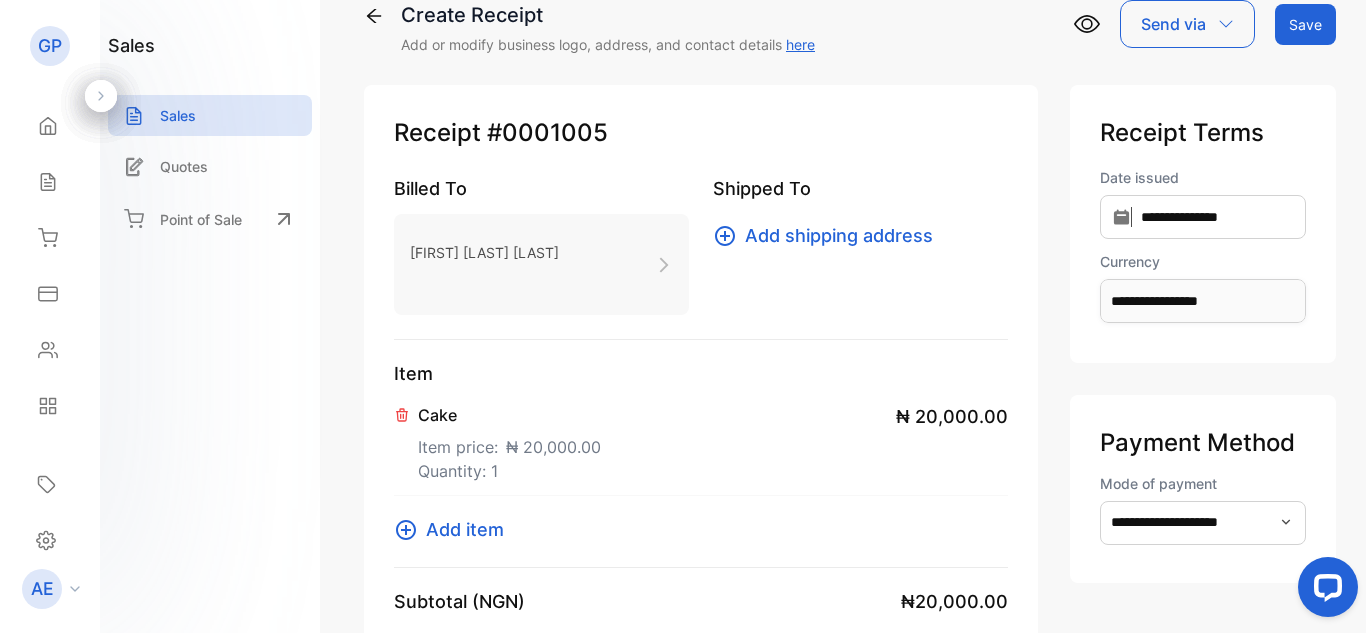 scroll, scrollTop: 0, scrollLeft: 0, axis: both 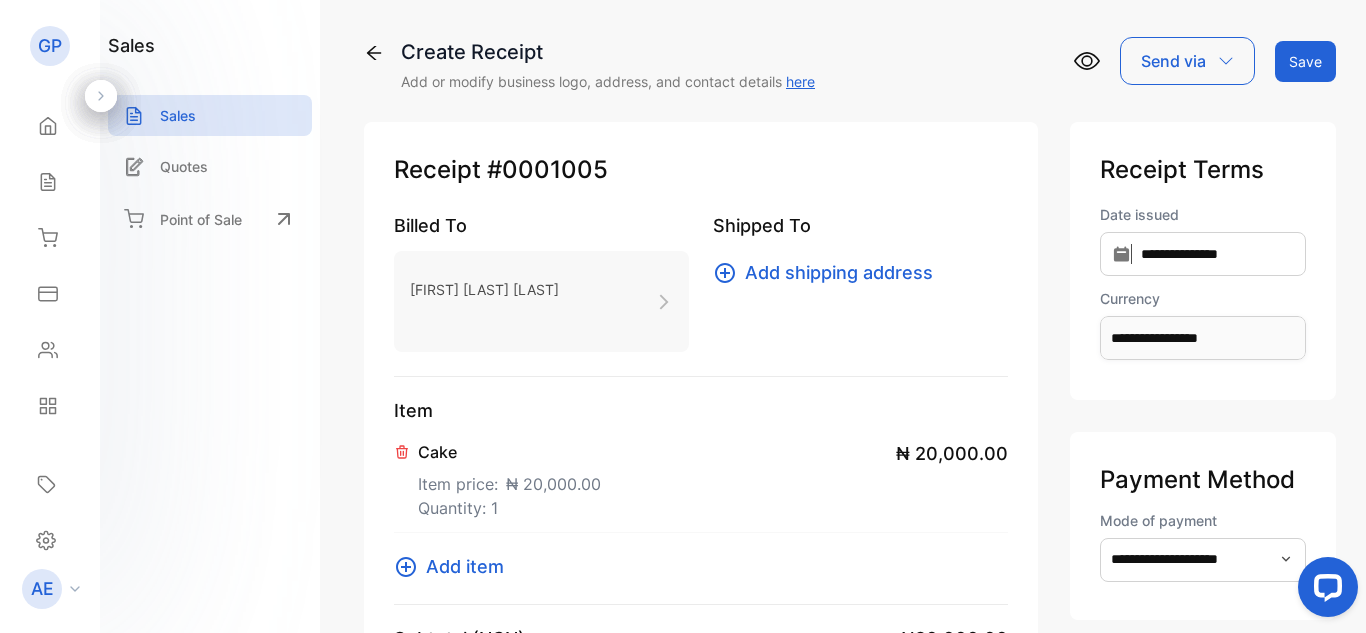 click on "Add shipping address" at bounding box center [839, 272] 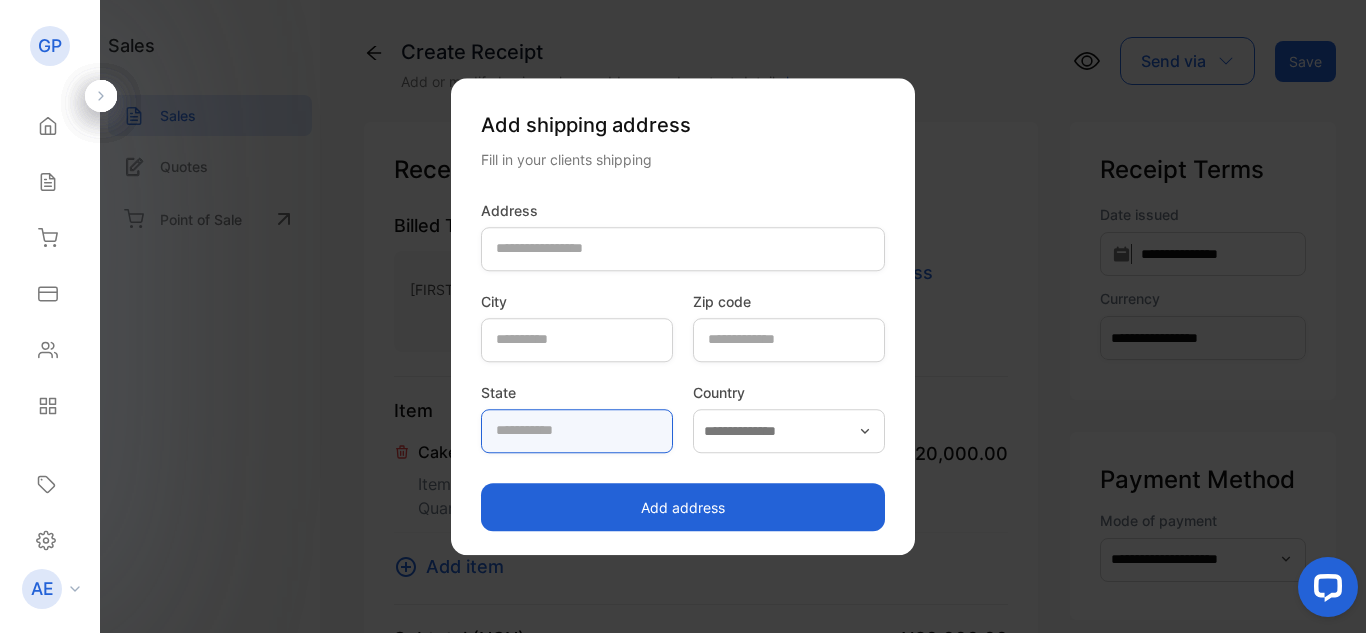 click at bounding box center (577, 431) 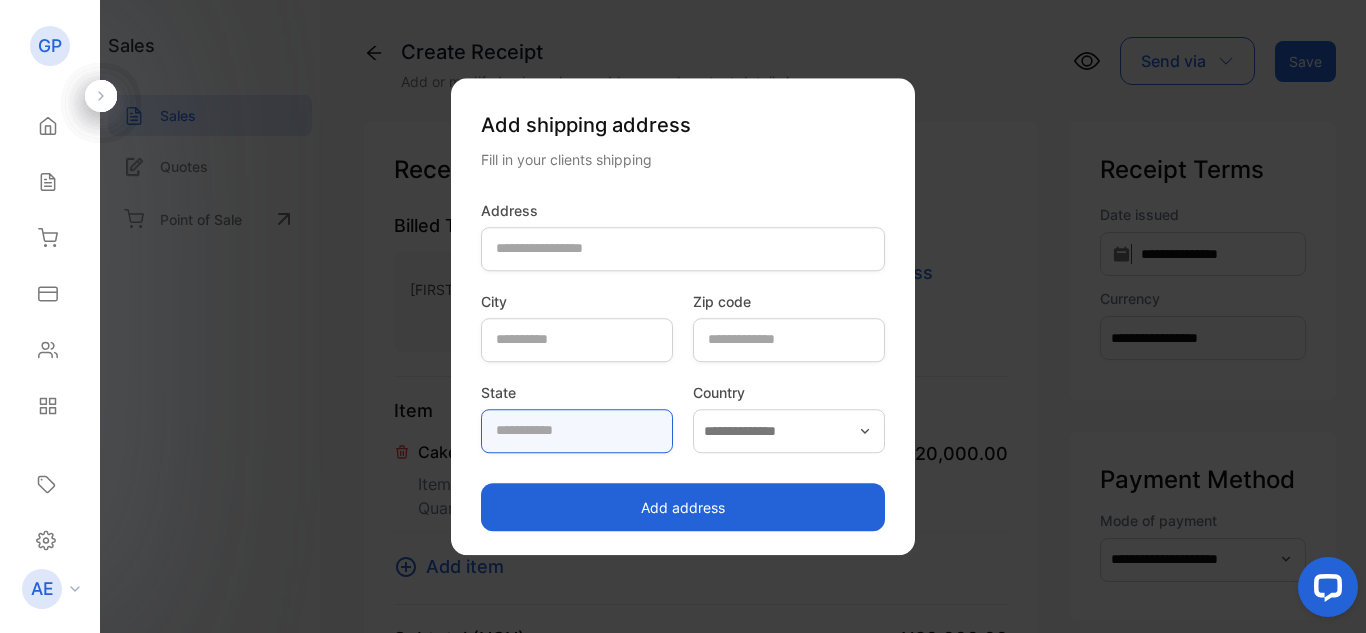 type on "*******" 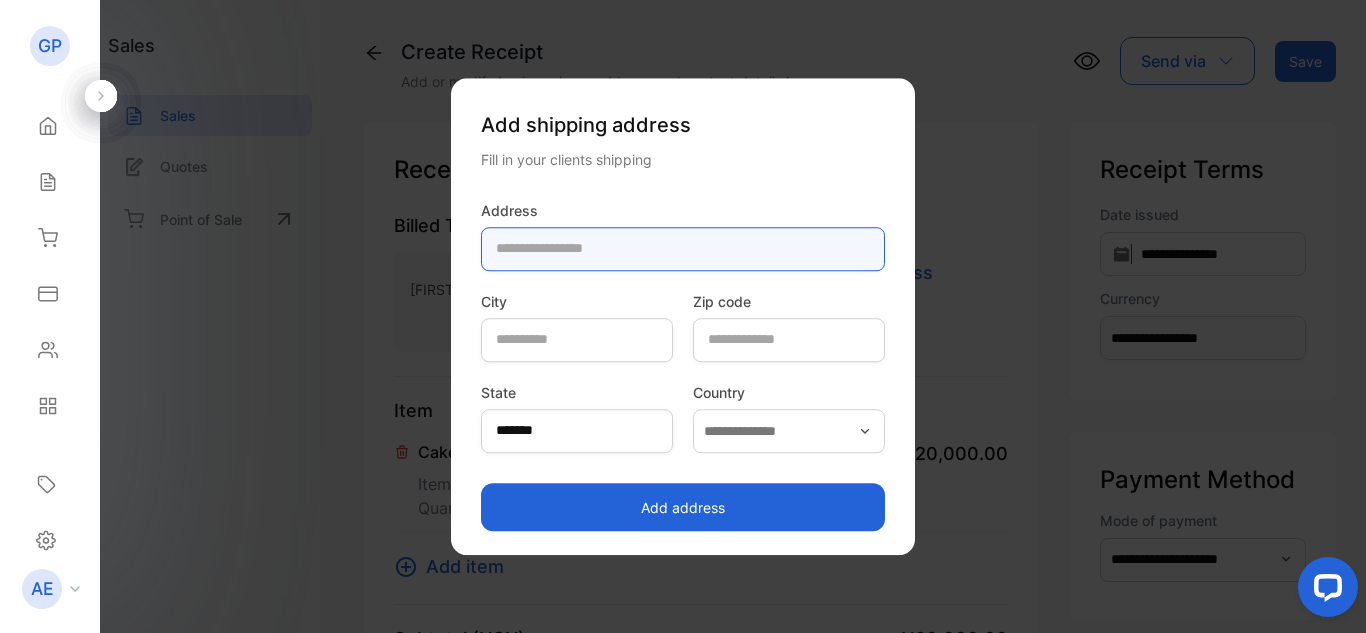 type on "**********" 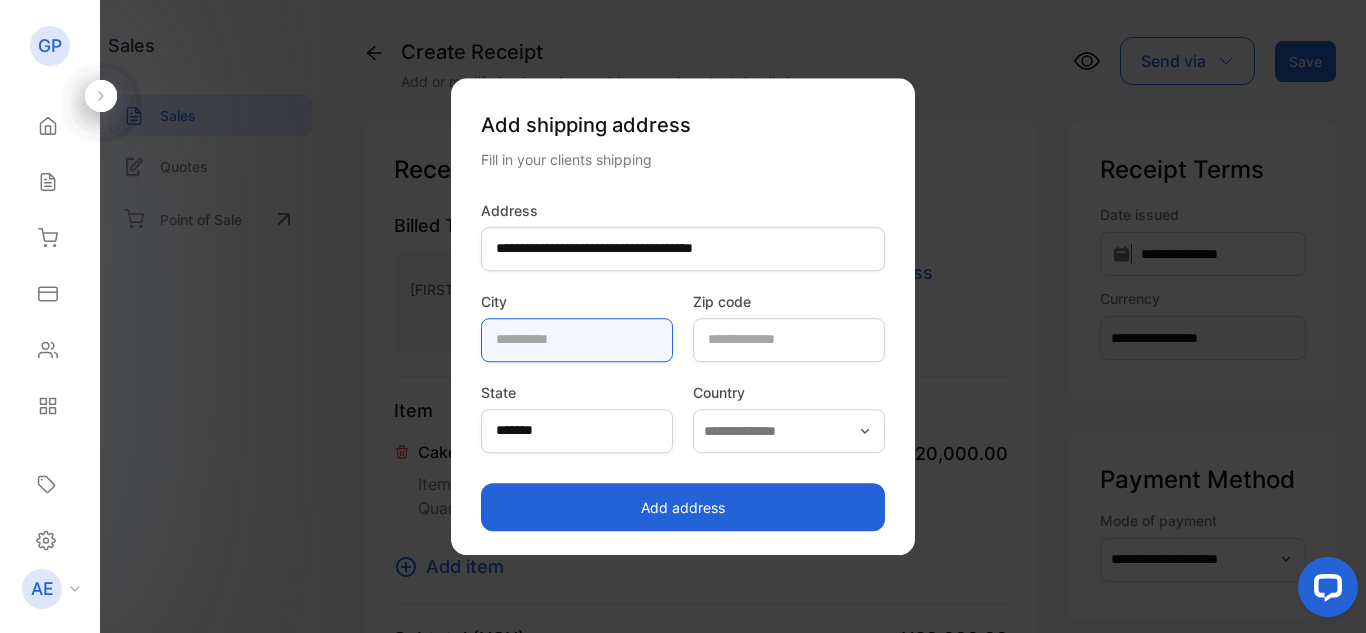 type on "**********" 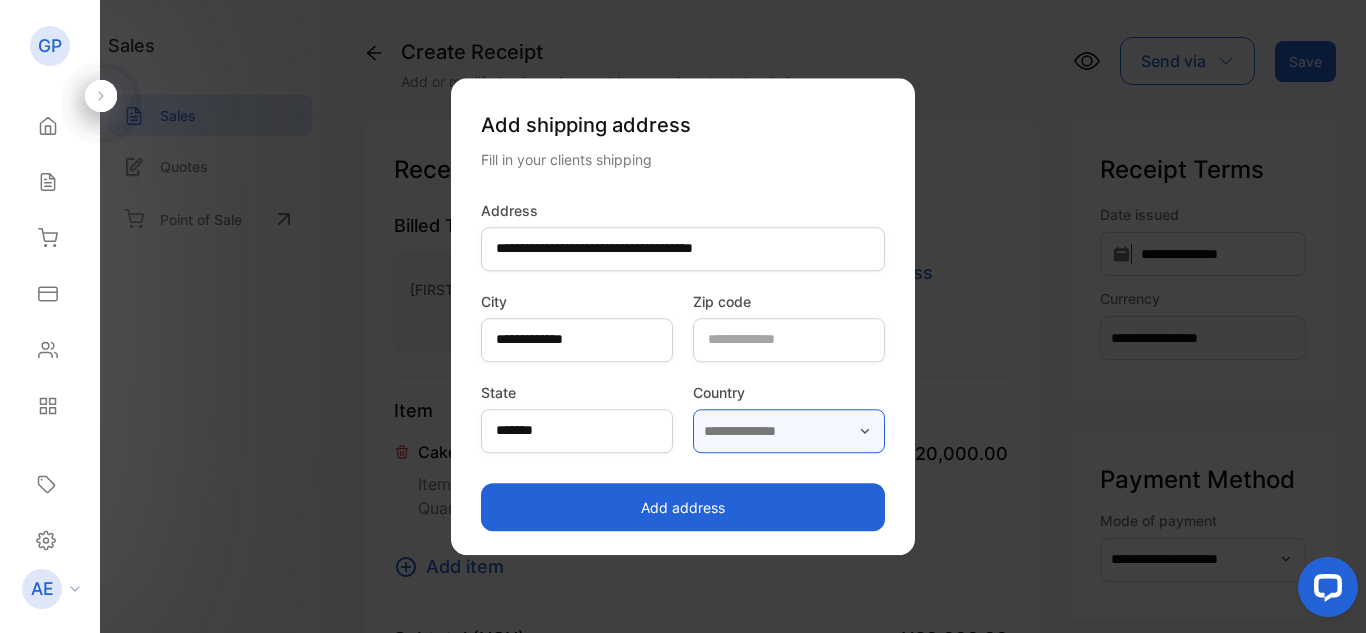 type on "*******" 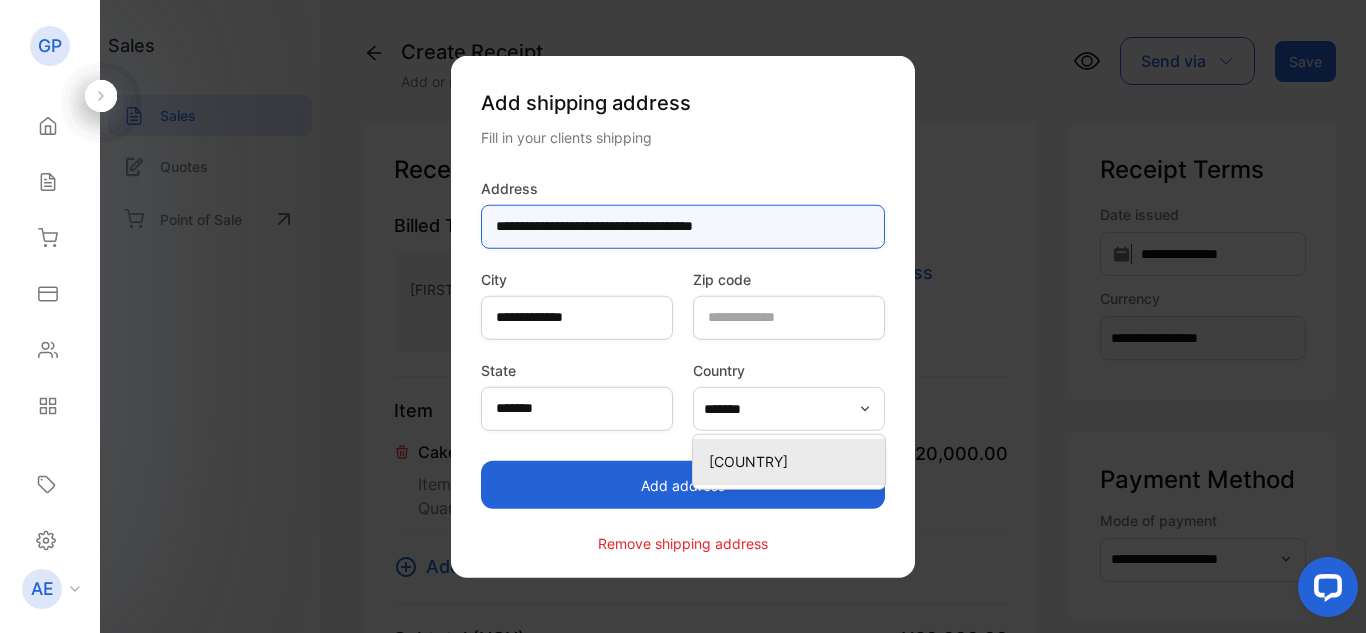 click on "**********" at bounding box center [683, 226] 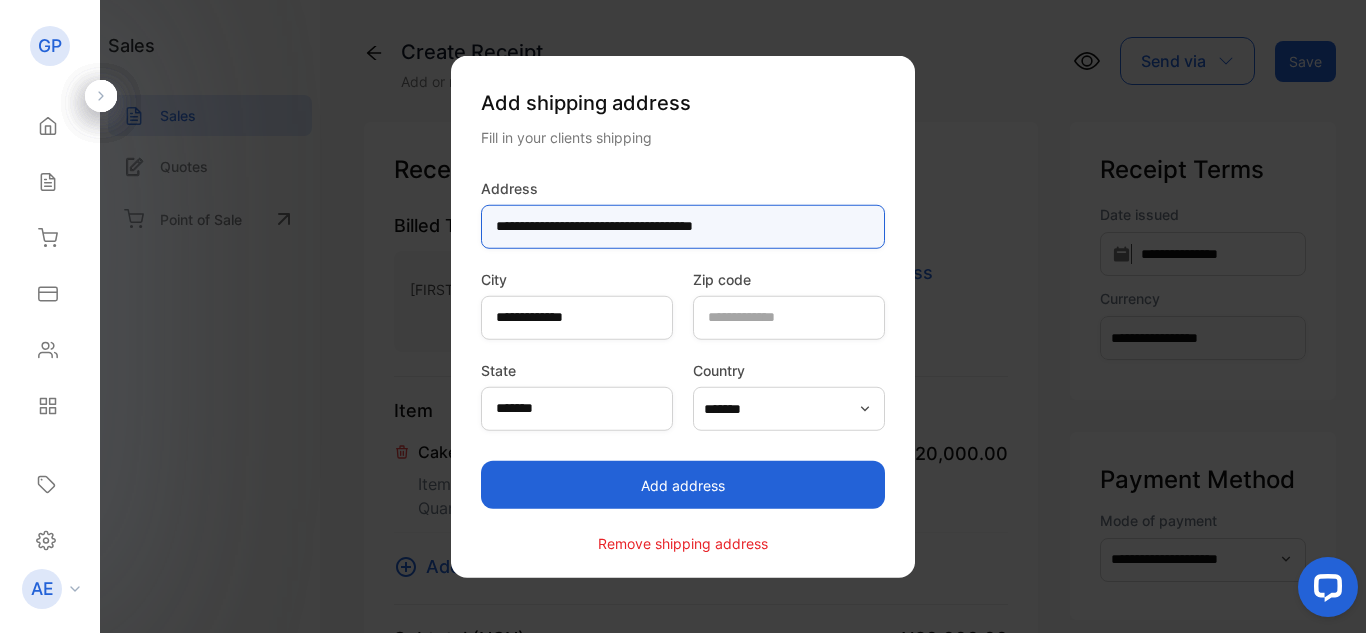 drag, startPoint x: 712, startPoint y: 233, endPoint x: 434, endPoint y: 216, distance: 278.5193 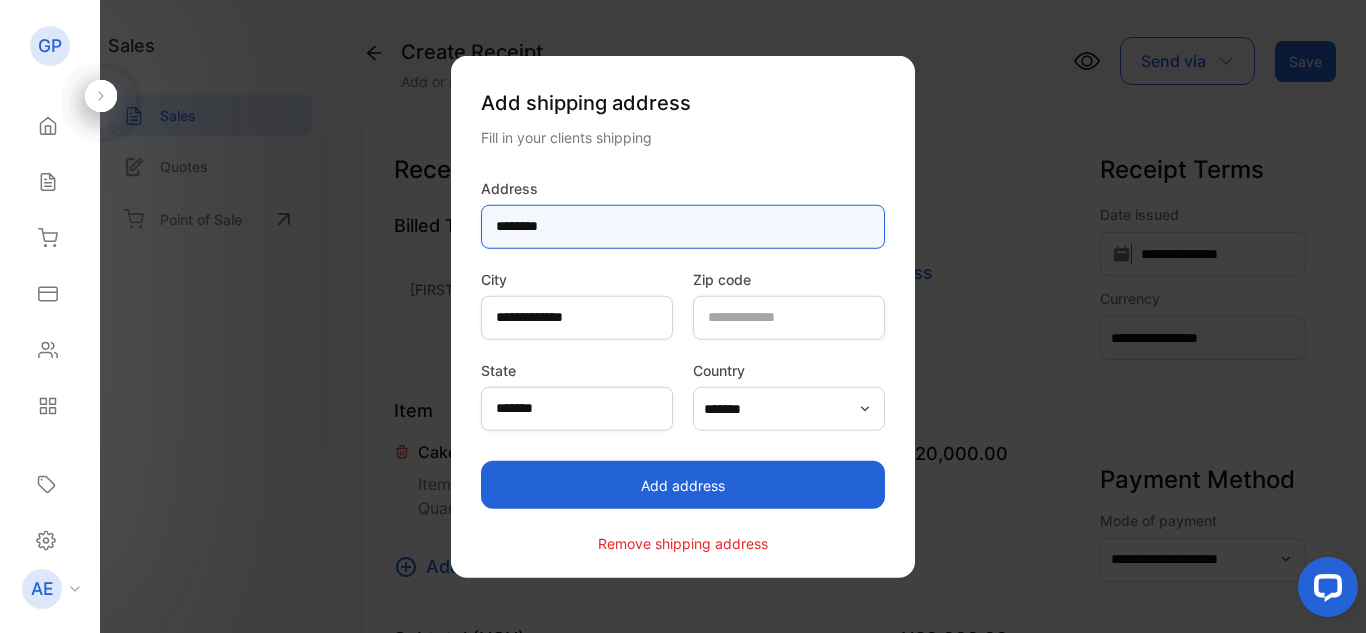 click on "********" at bounding box center [683, 226] 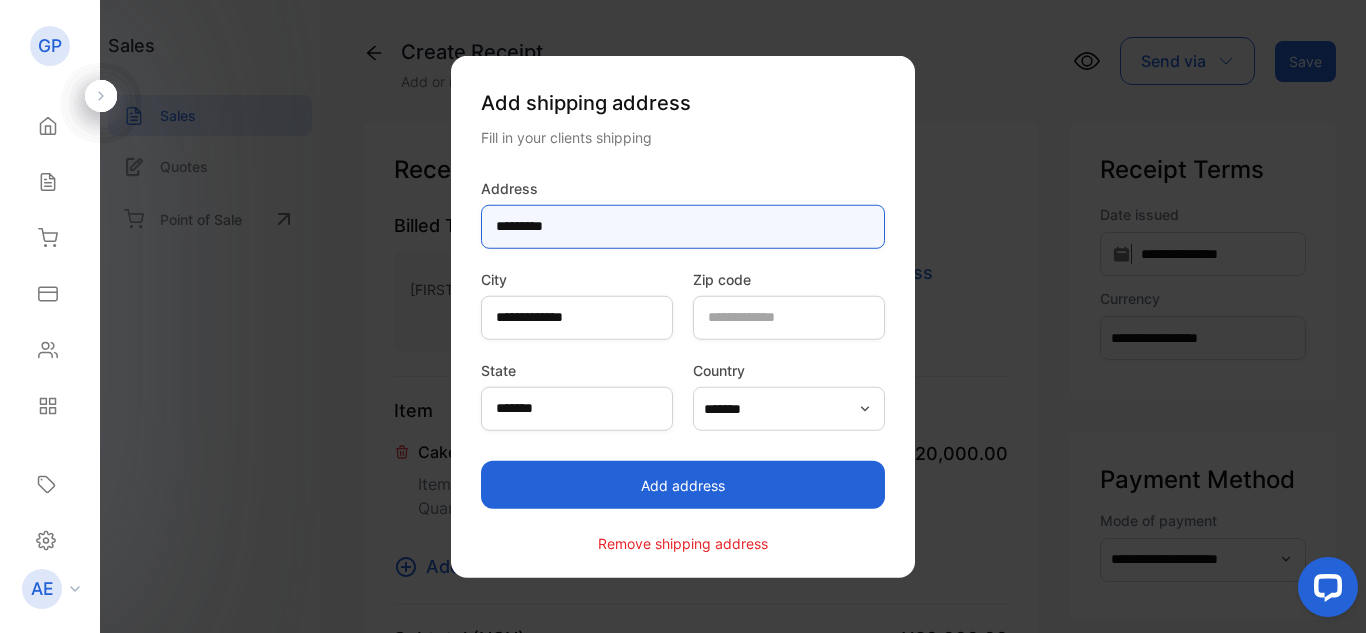 type on "*********" 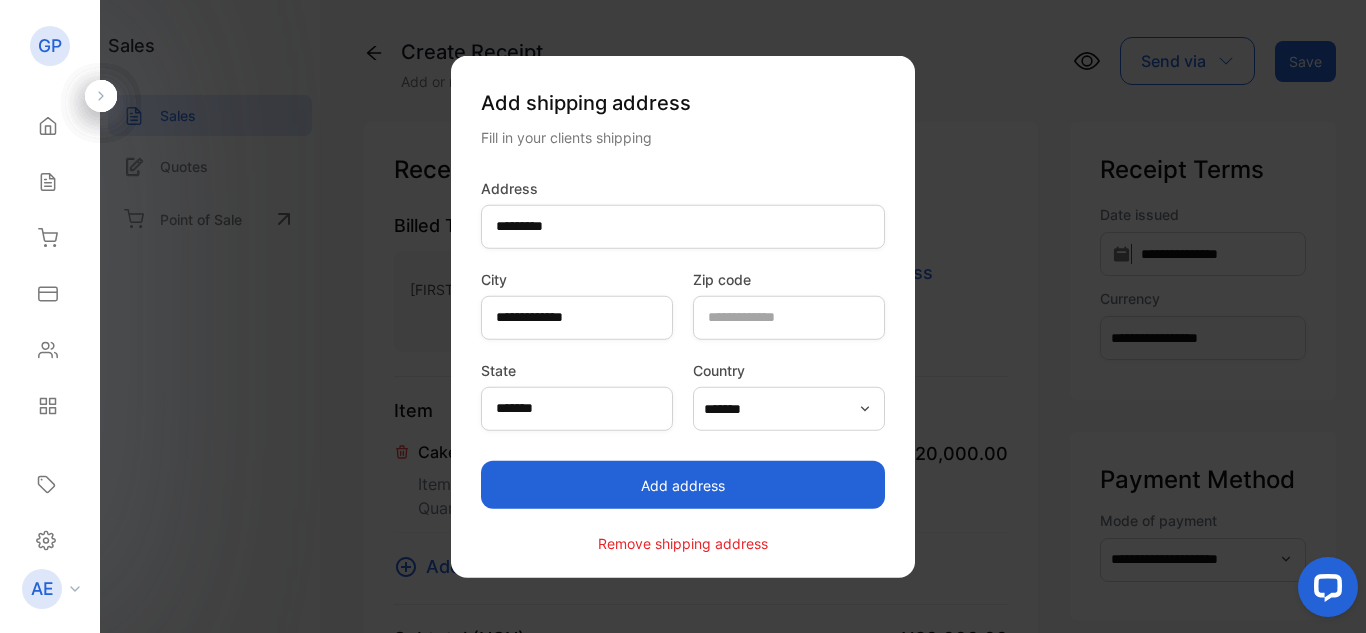 click on "Add address" at bounding box center [683, 485] 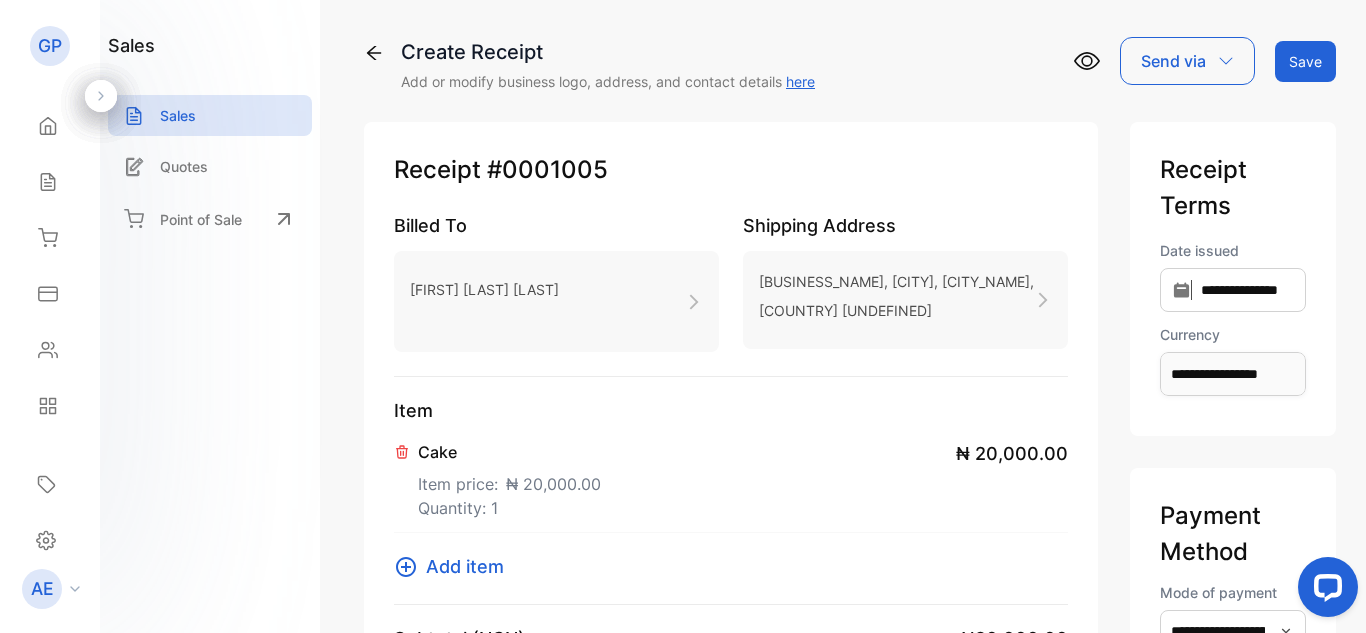 click on "Billed To [FIRST] [LAST] [LAST] Shipping Address [LOCATION], [CITY], [CITY], [COUNTRY] [UNDEFINED]" at bounding box center [731, 294] 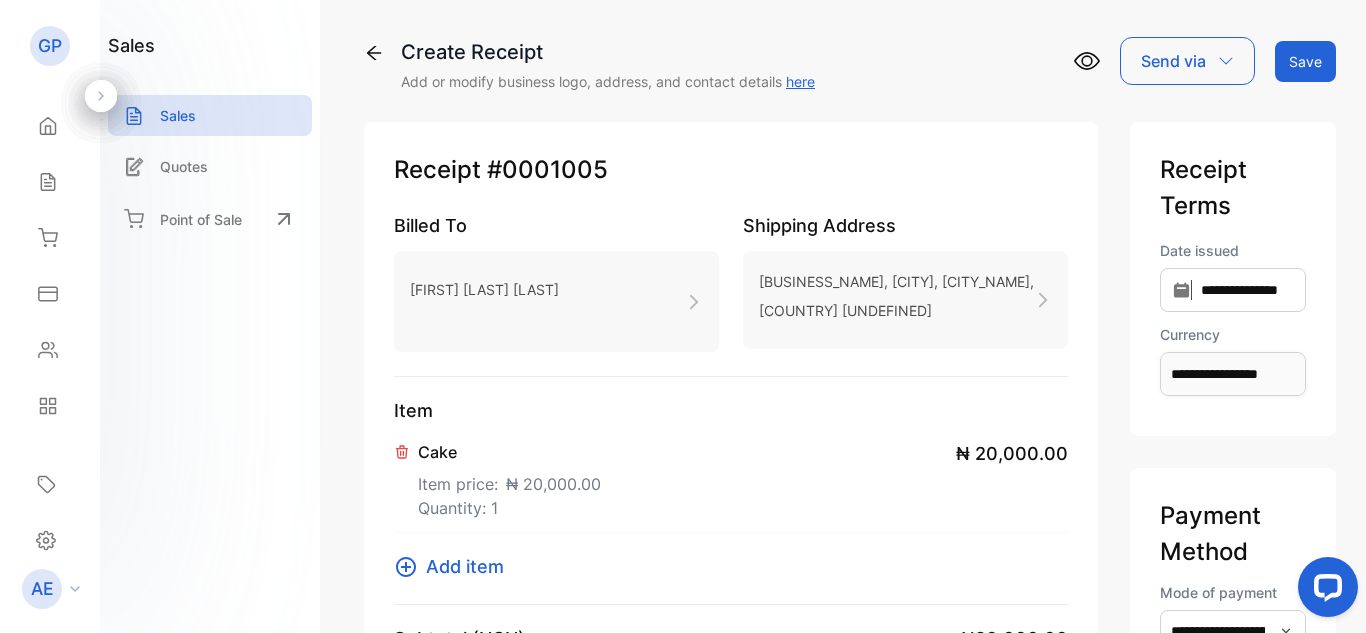 click on "Send via" at bounding box center [1173, 61] 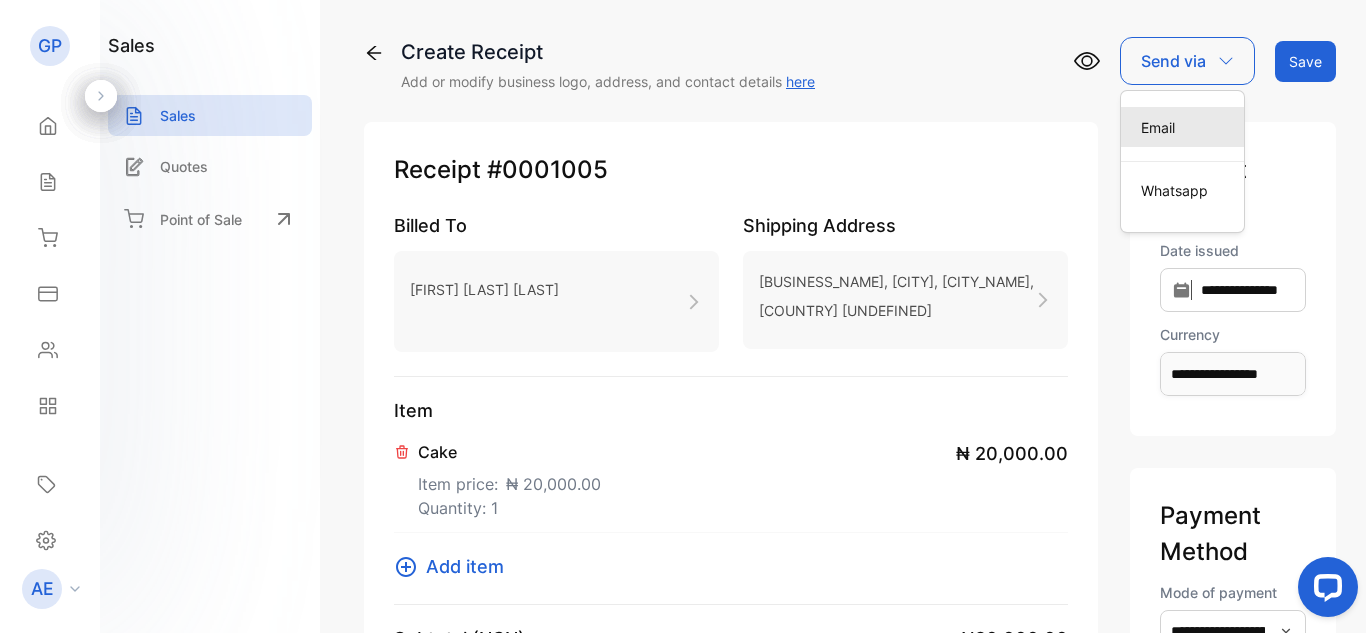click on "Email" at bounding box center (1182, 127) 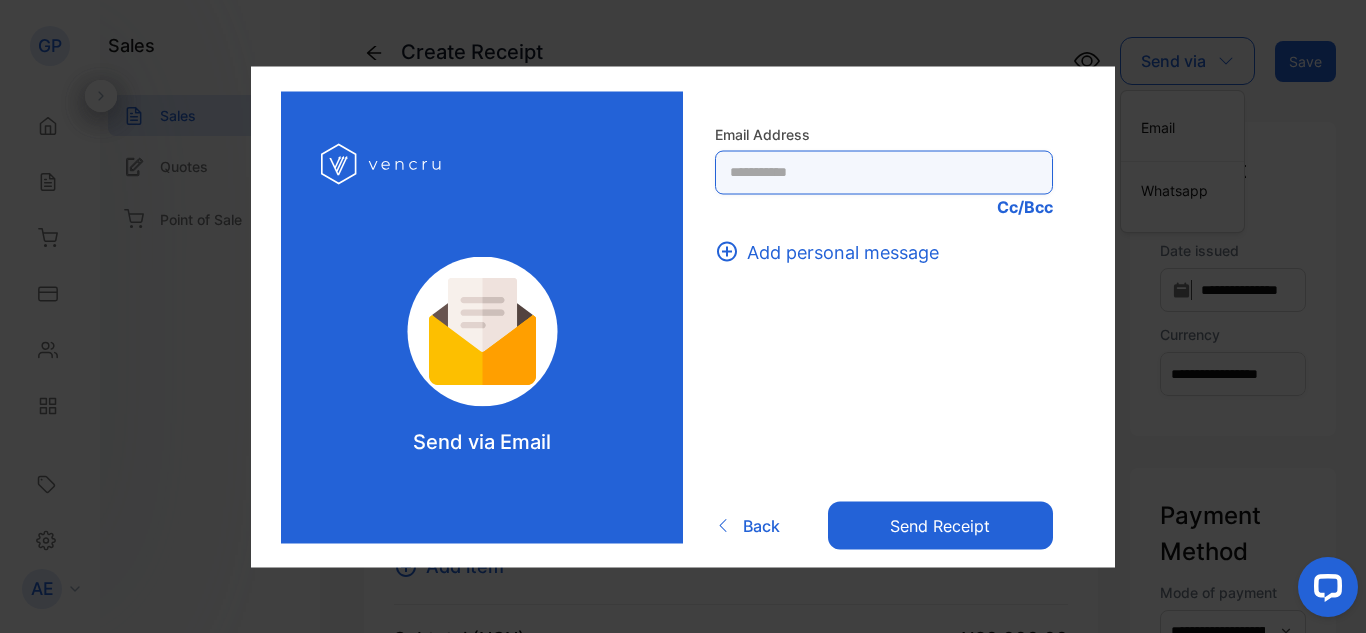 click at bounding box center [884, 172] 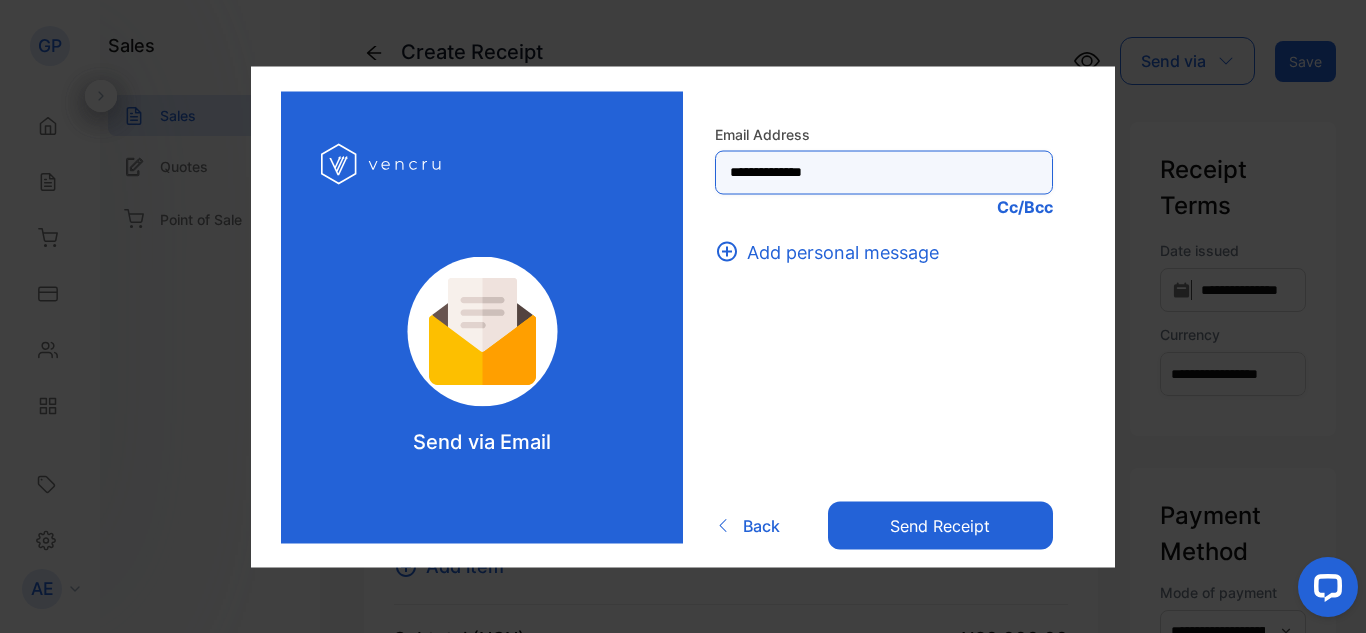type on "**********" 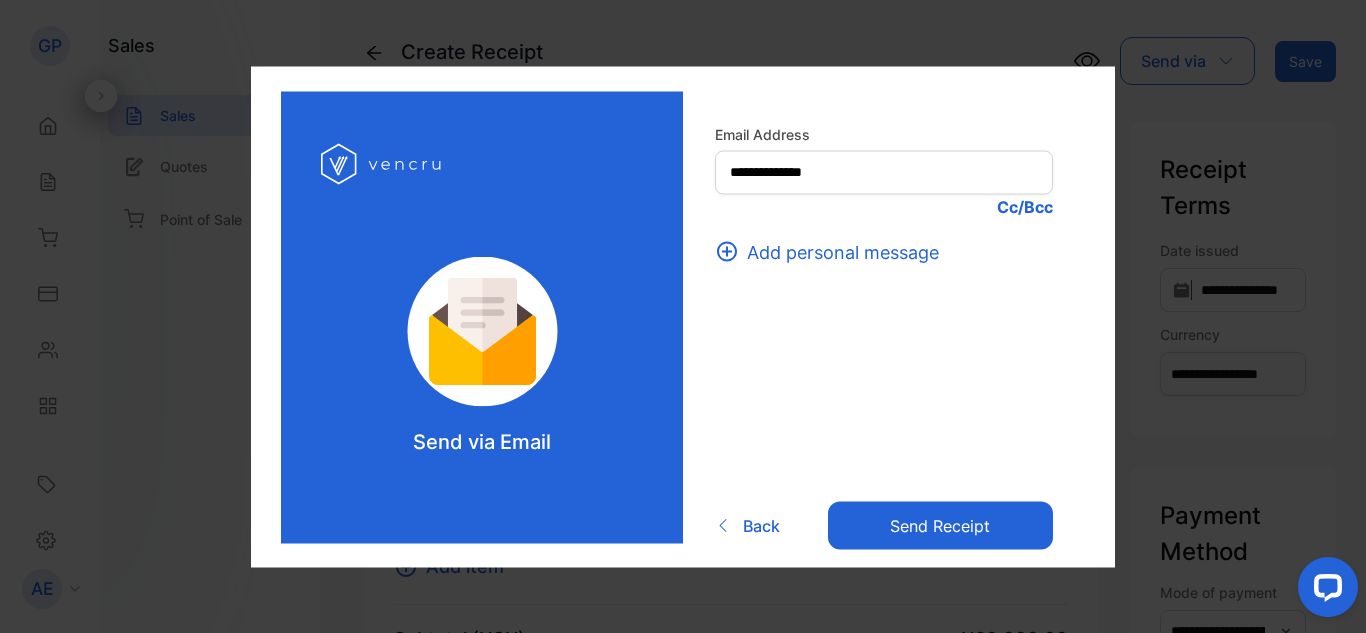 click on "Cc/Bcc" at bounding box center [884, 206] 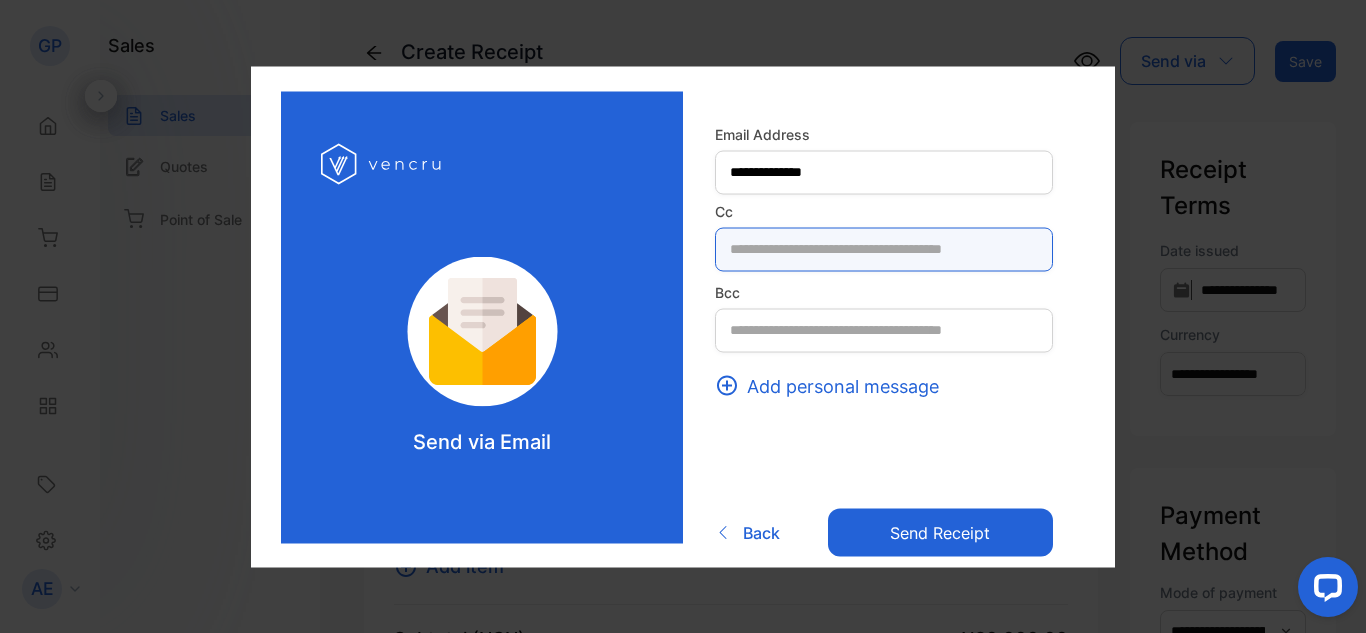 click at bounding box center (884, 249) 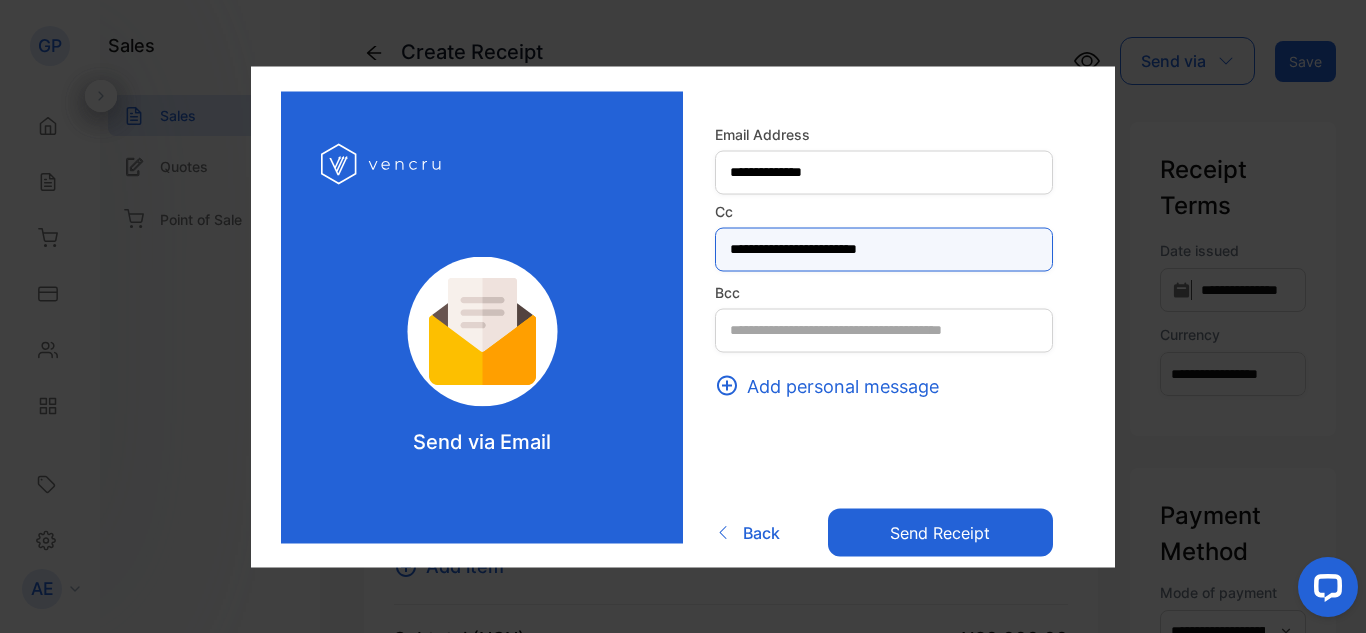 type on "**********" 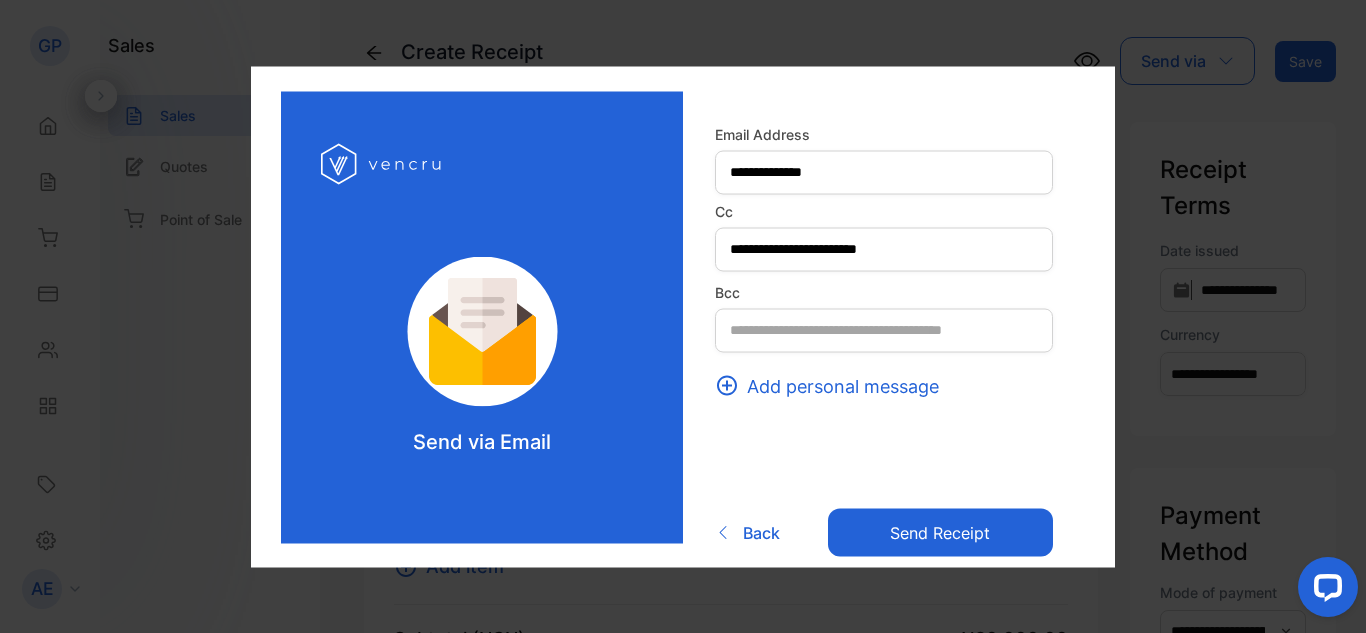click on "Send receipt" at bounding box center (940, 533) 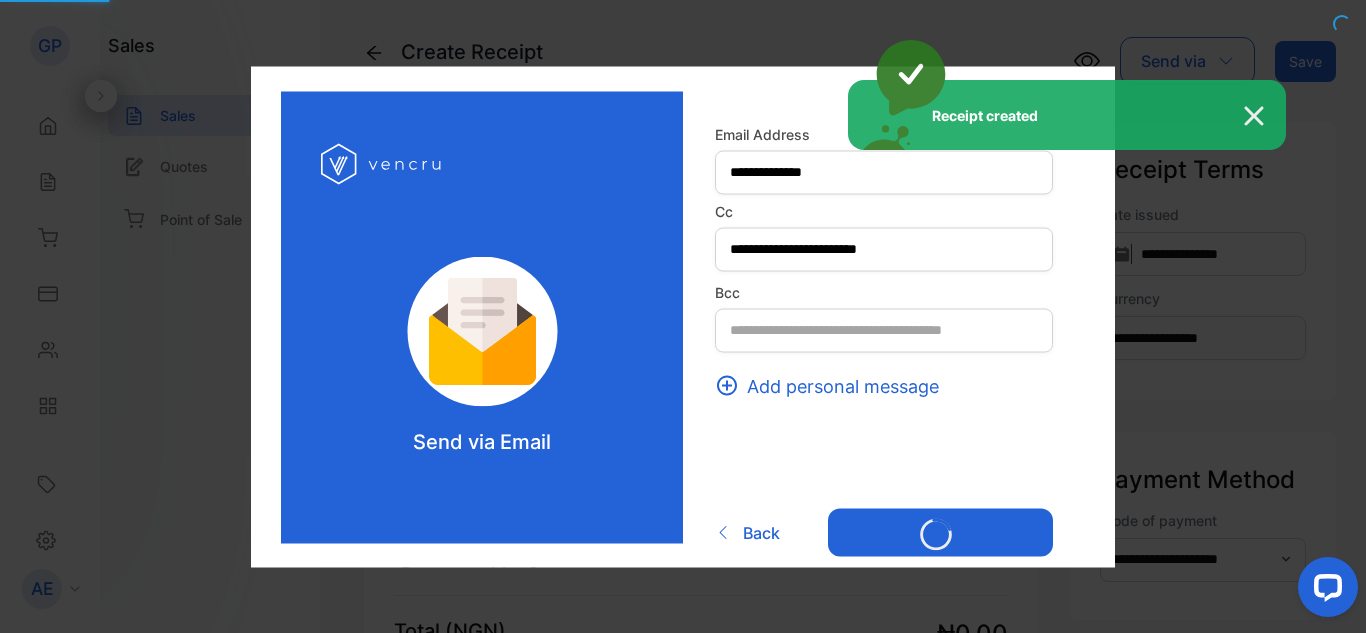 type 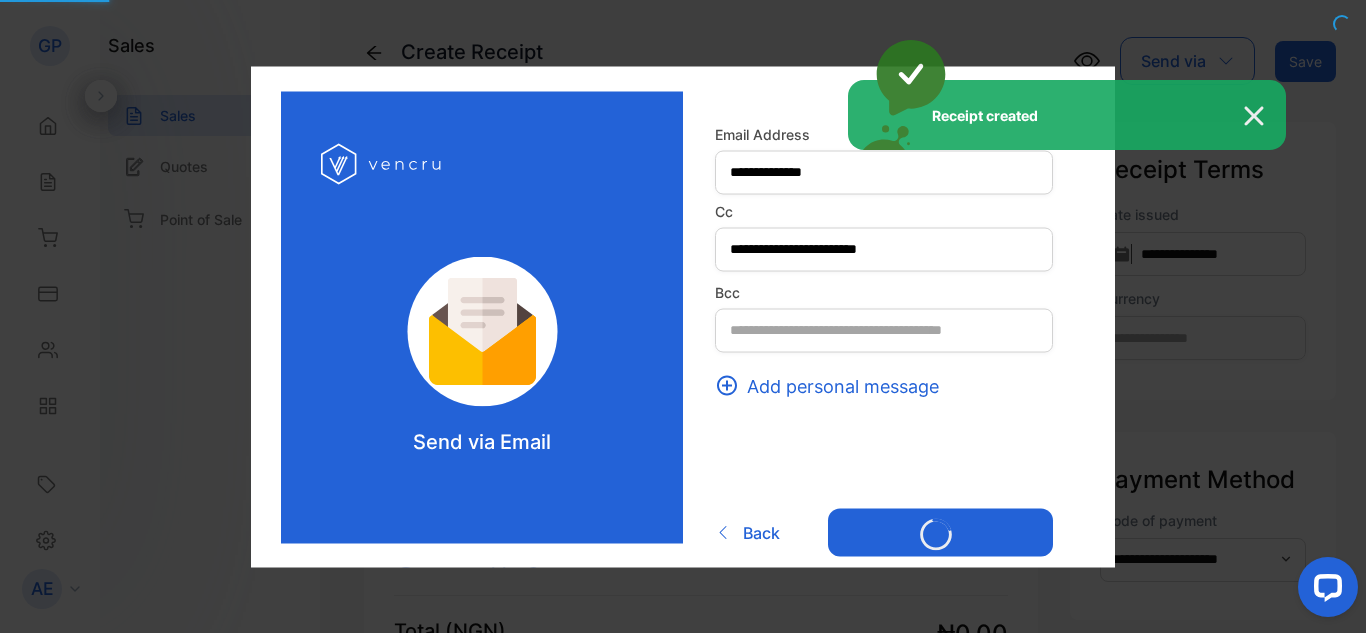 type 